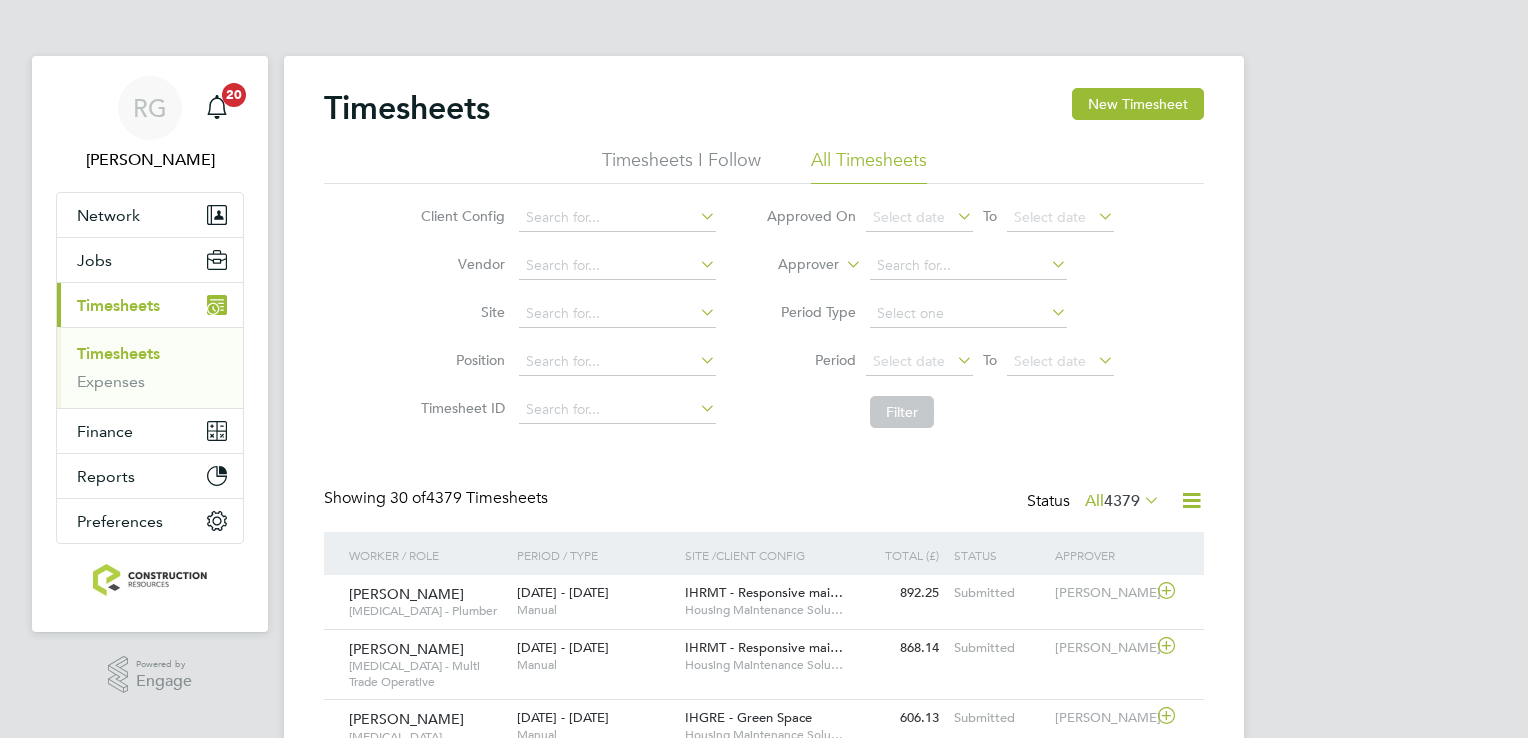 scroll, scrollTop: 0, scrollLeft: 0, axis: both 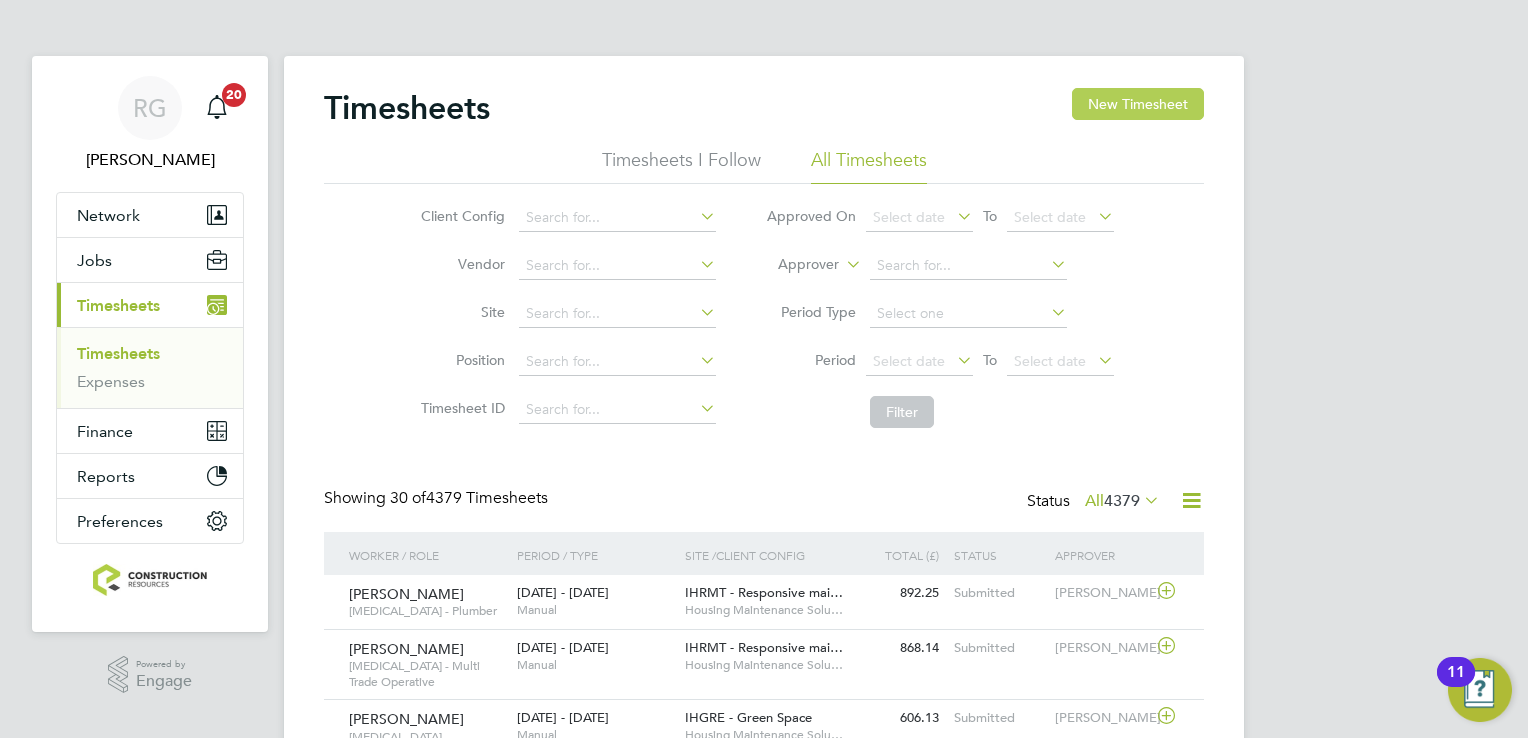 click on "New Timesheet" 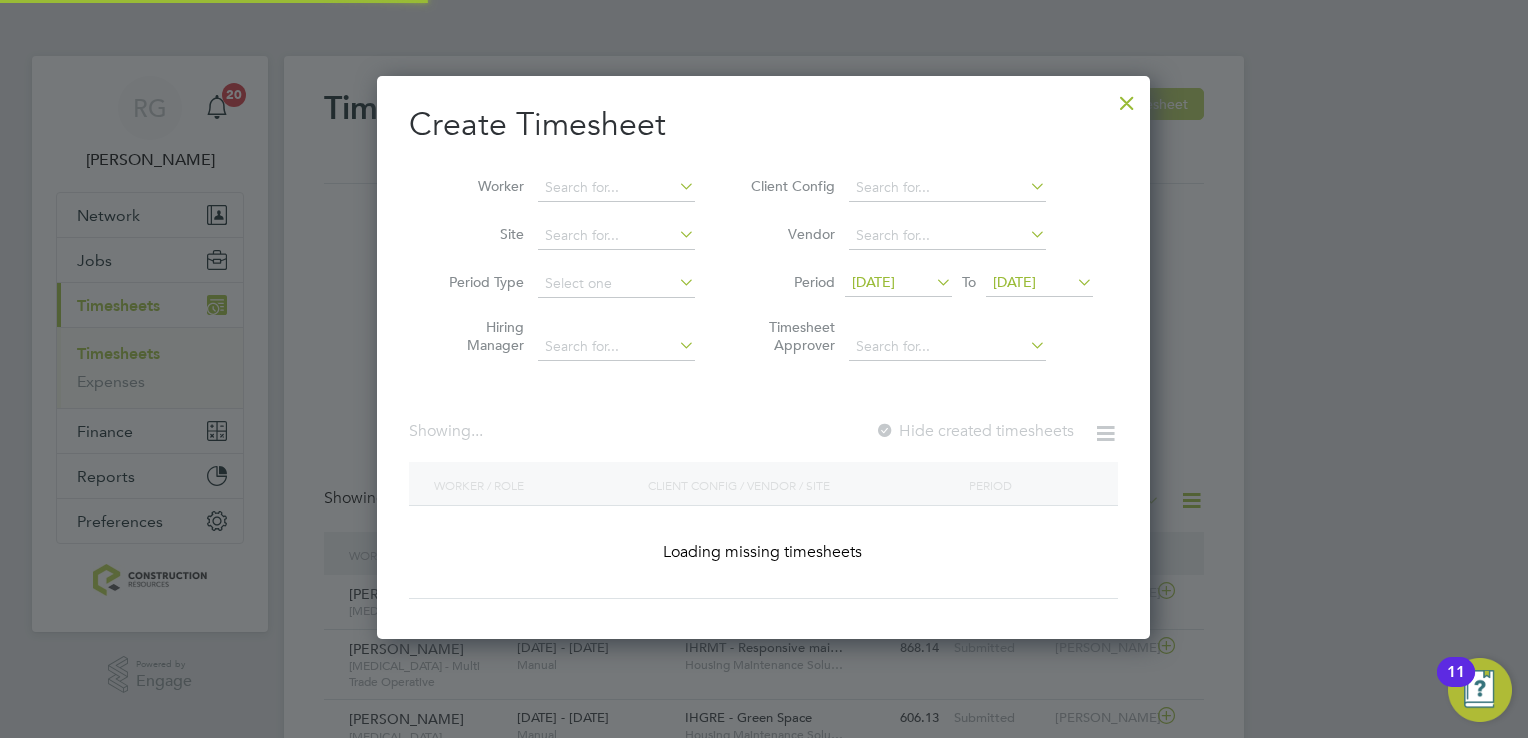 scroll, scrollTop: 10, scrollLeft: 10, axis: both 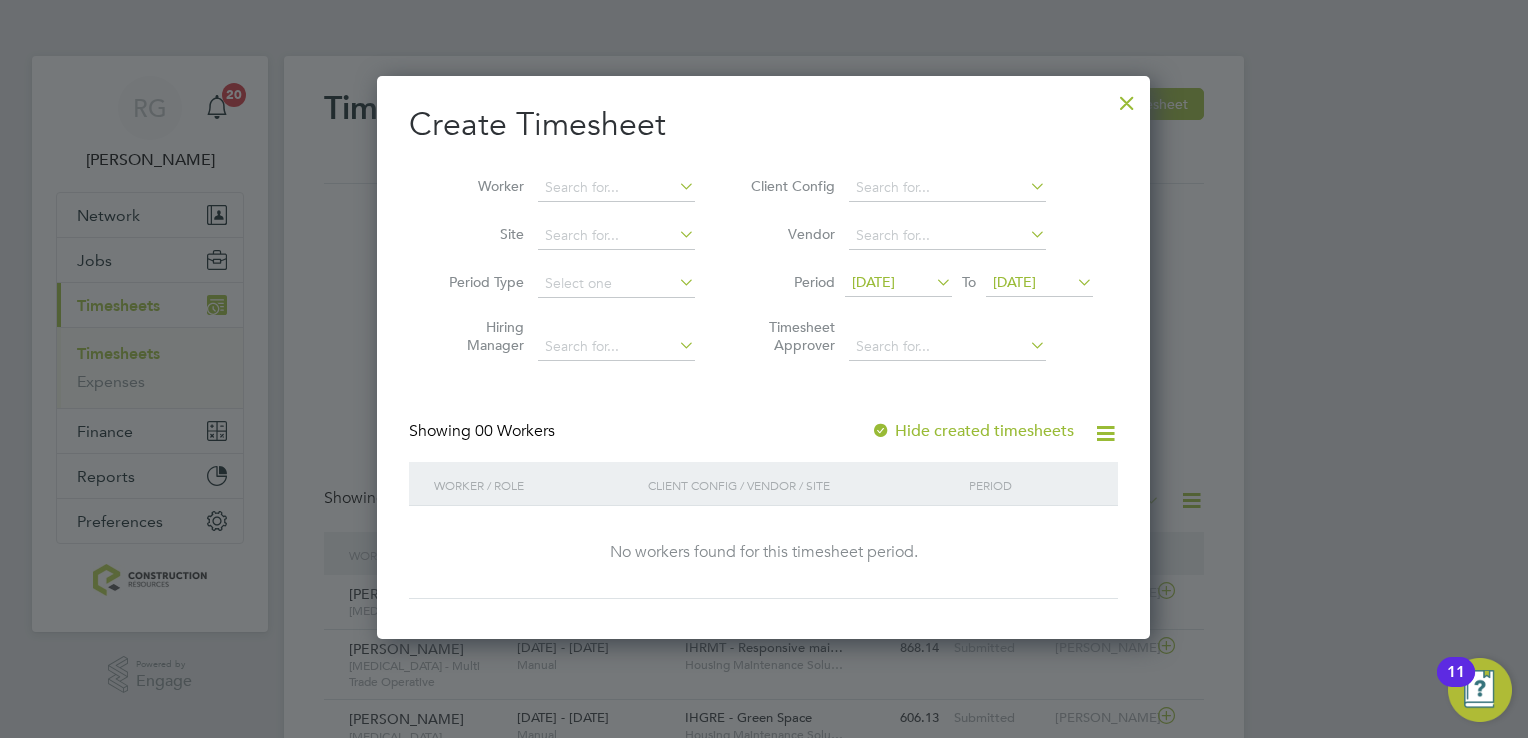 click at bounding box center [932, 282] 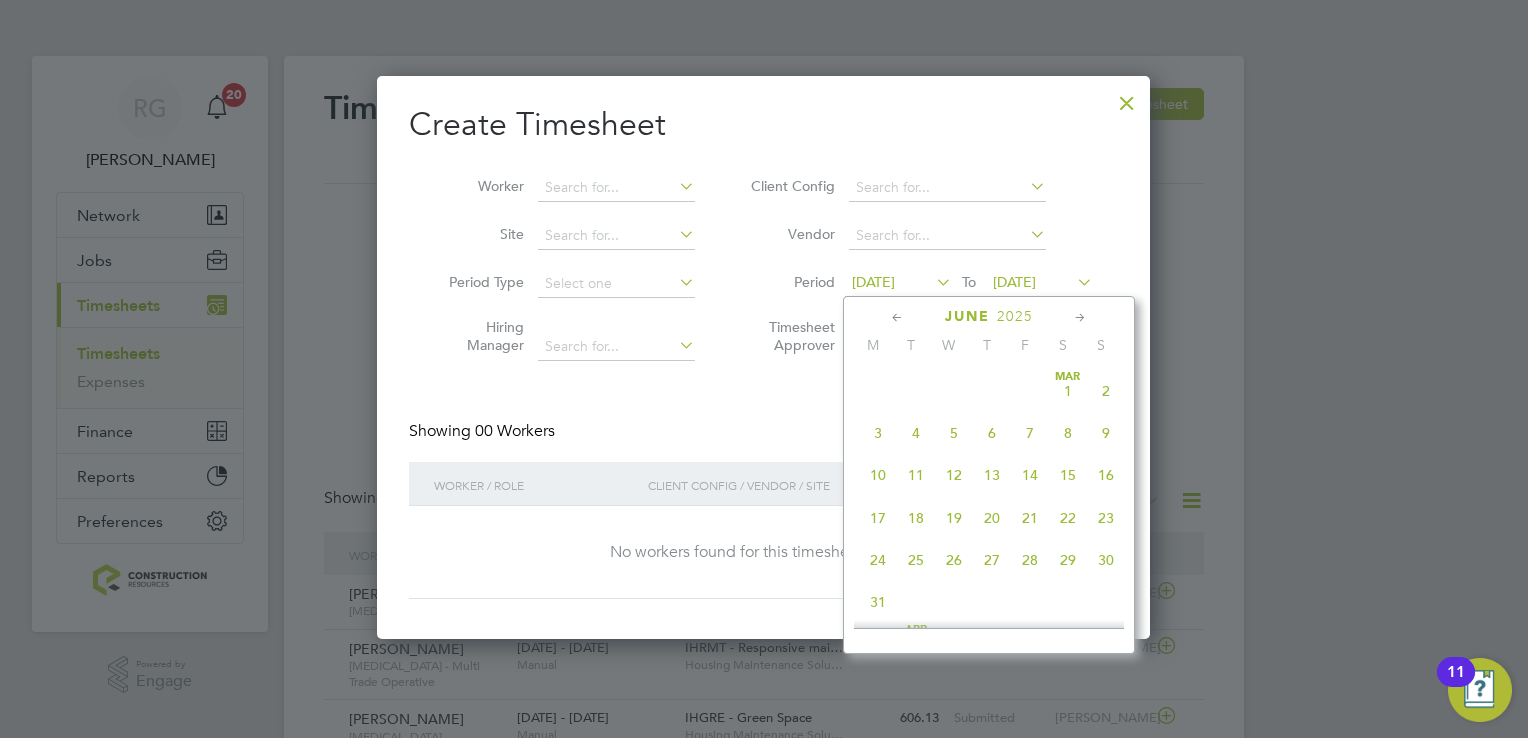 scroll, scrollTop: 783, scrollLeft: 0, axis: vertical 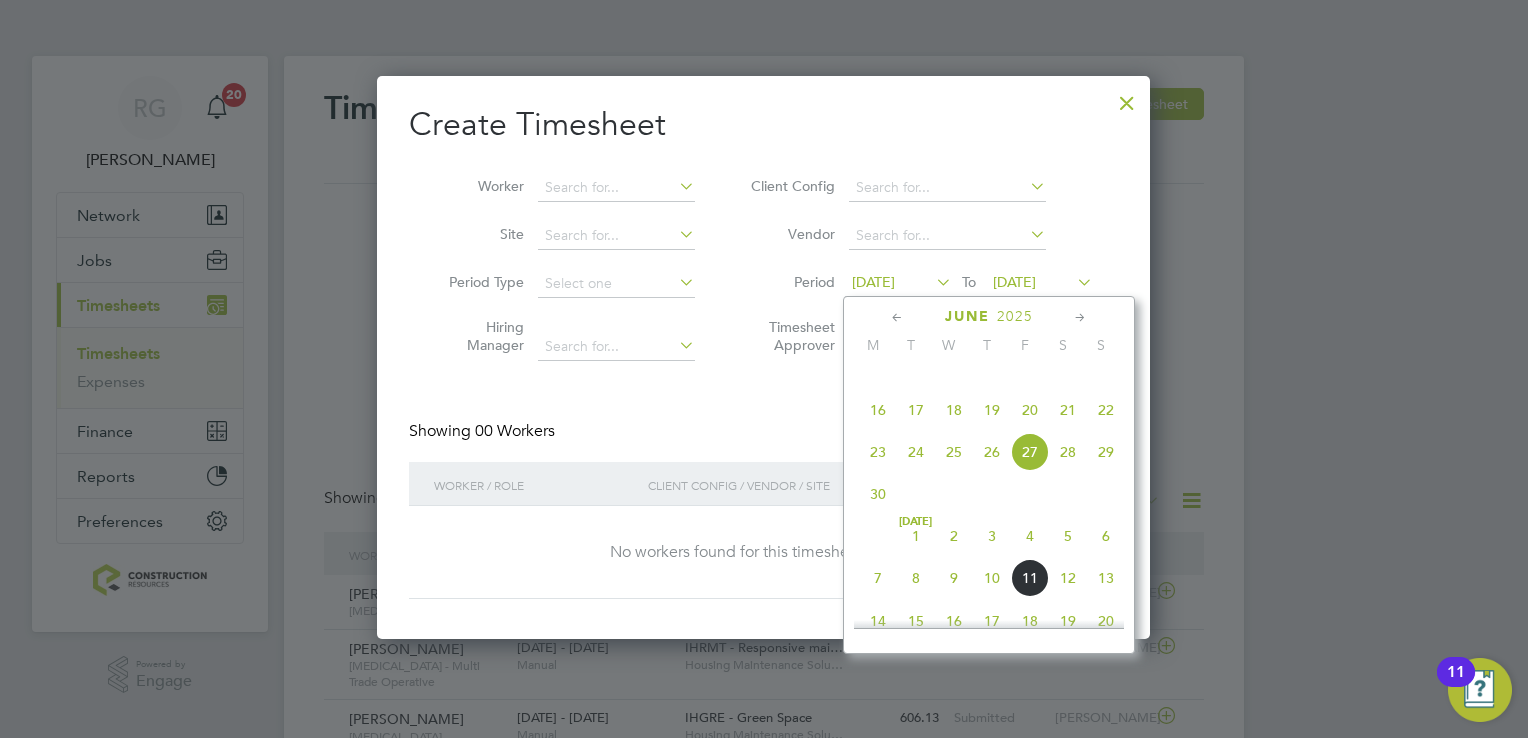 click on "7" 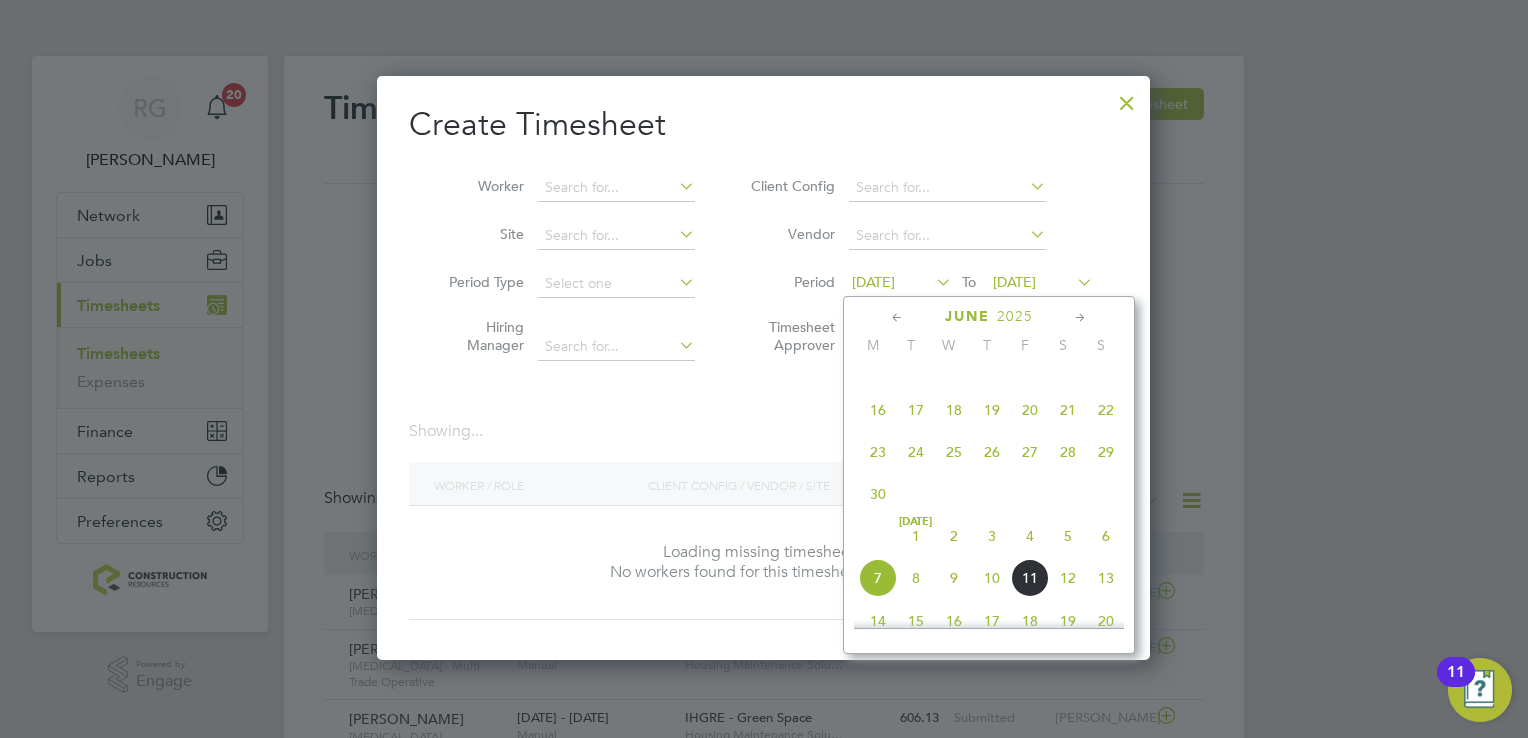 scroll, scrollTop: 10, scrollLeft: 10, axis: both 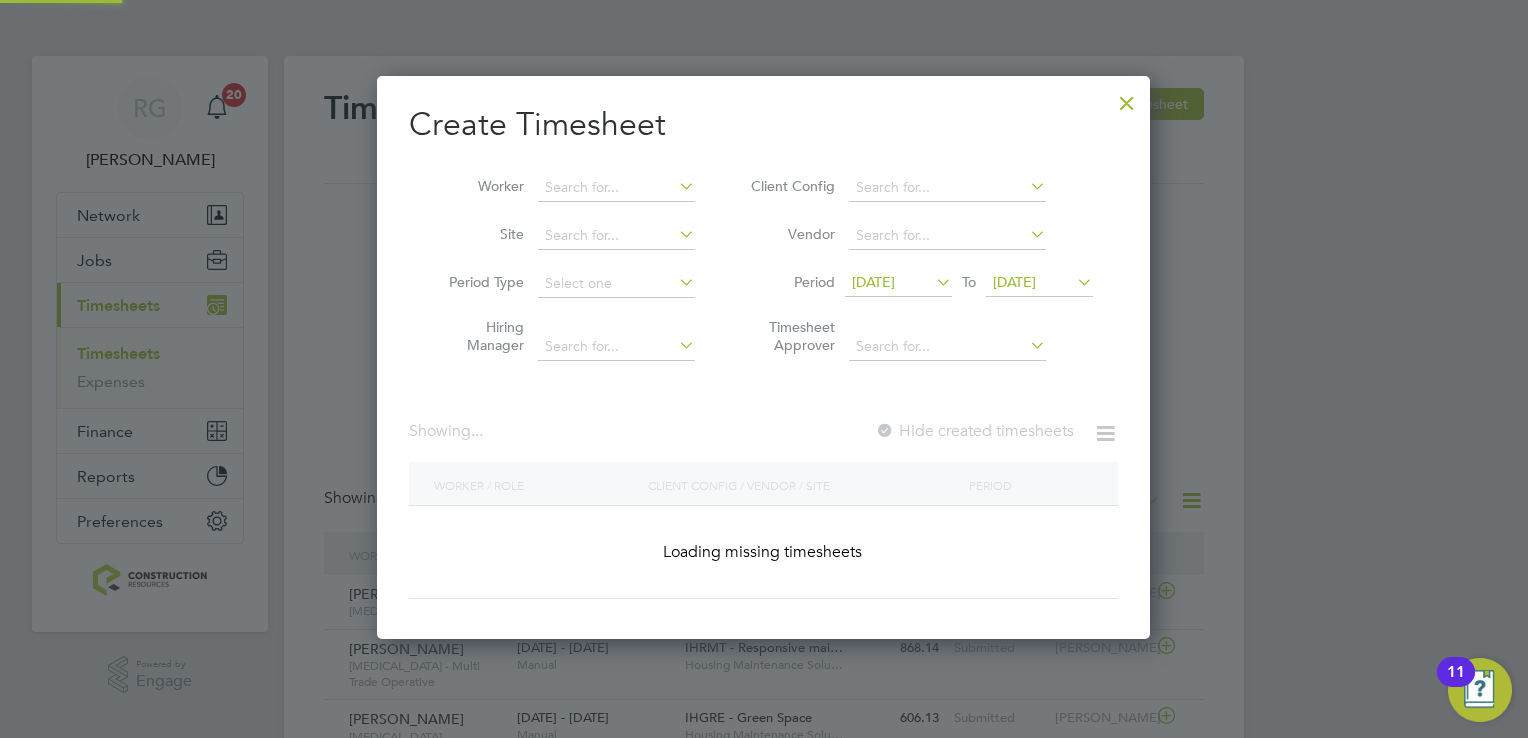 click on "[DATE]" at bounding box center (1014, 282) 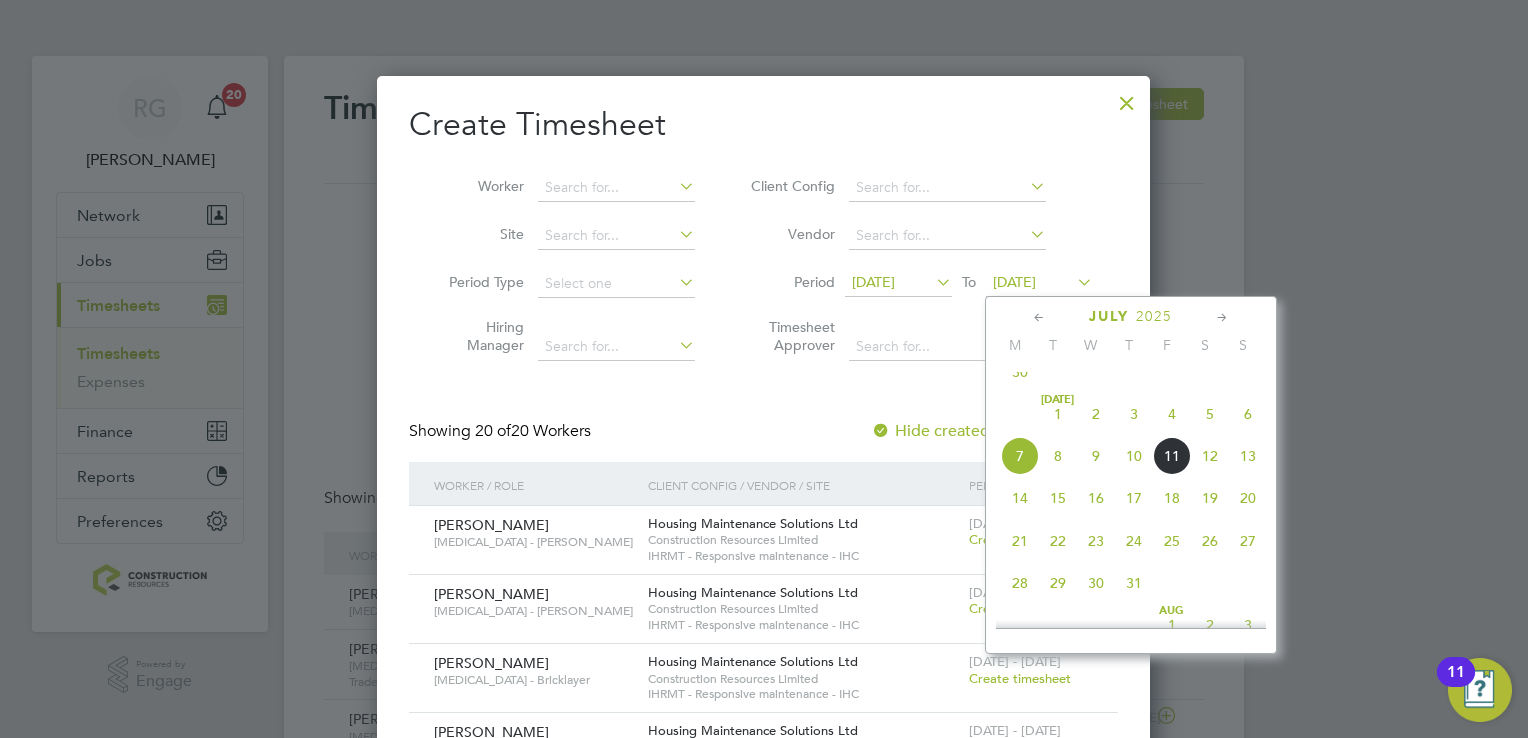 click on "13" 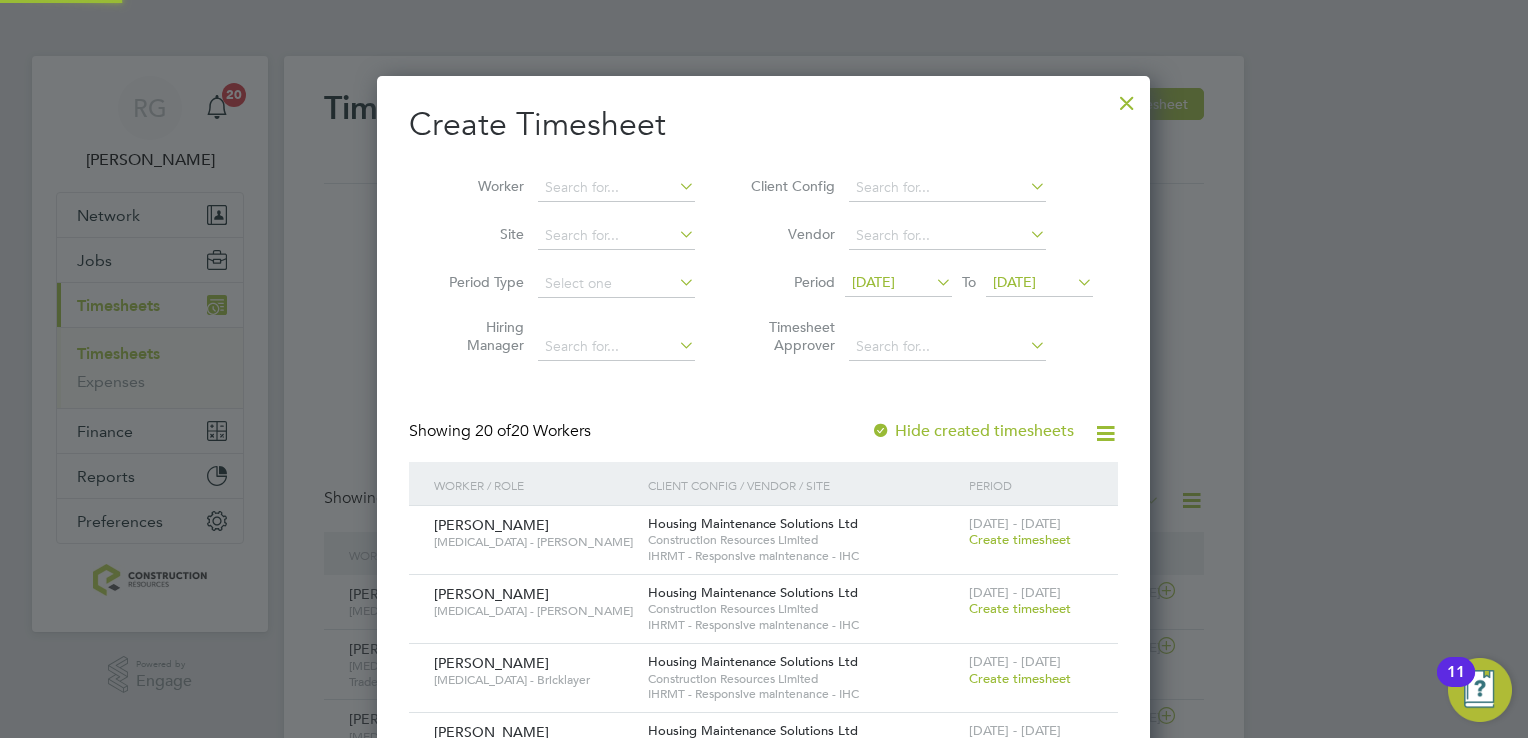 scroll, scrollTop: 10, scrollLeft: 10, axis: both 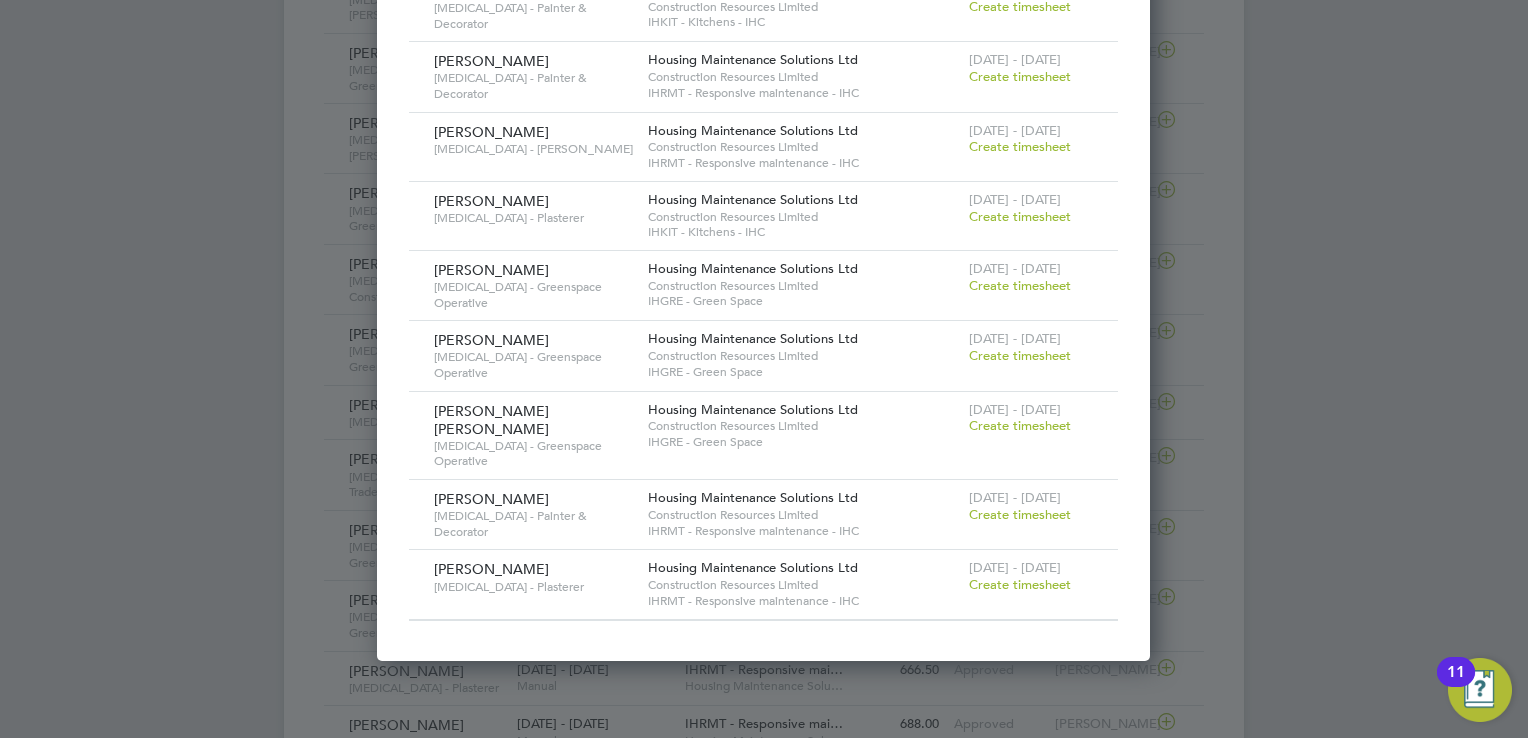 click 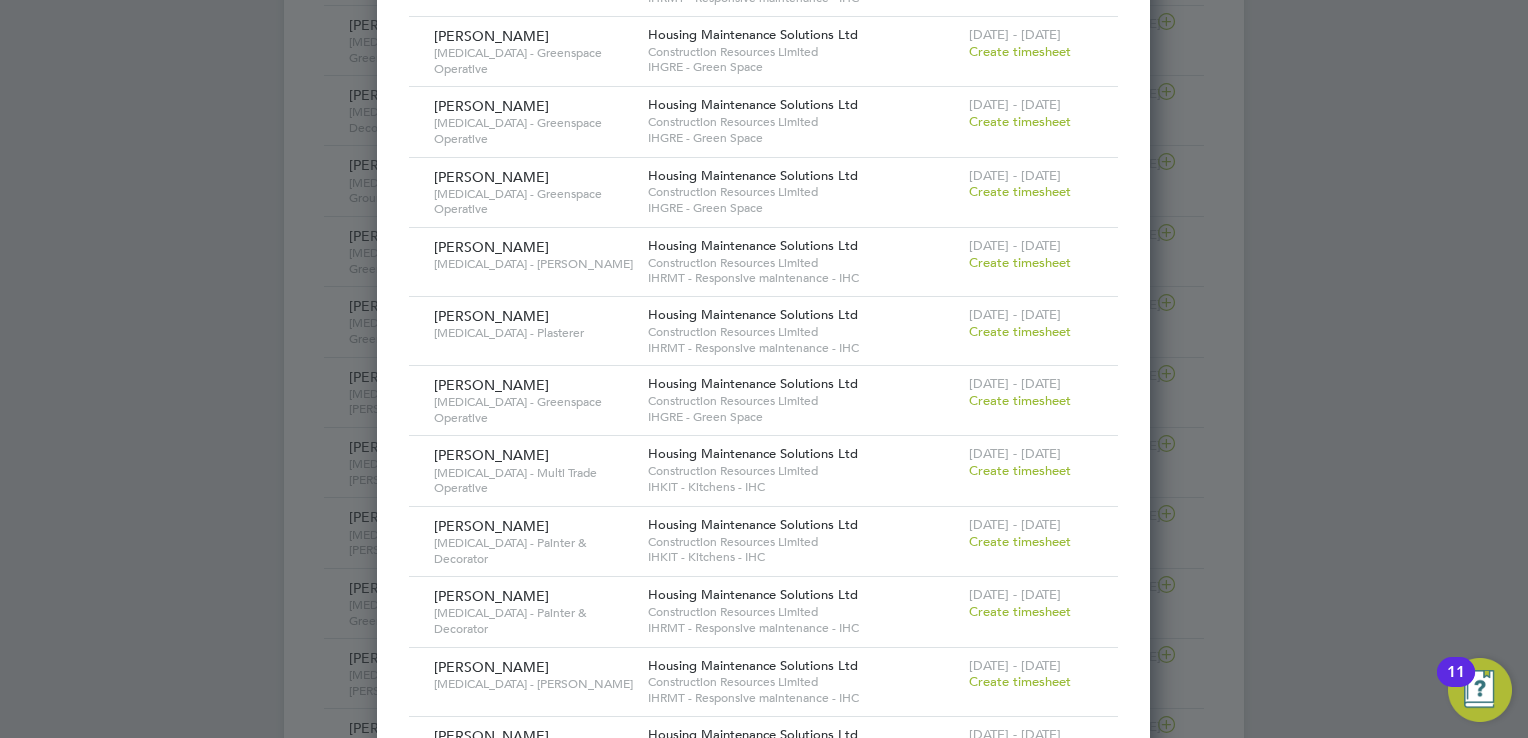 scroll, scrollTop: 800, scrollLeft: 0, axis: vertical 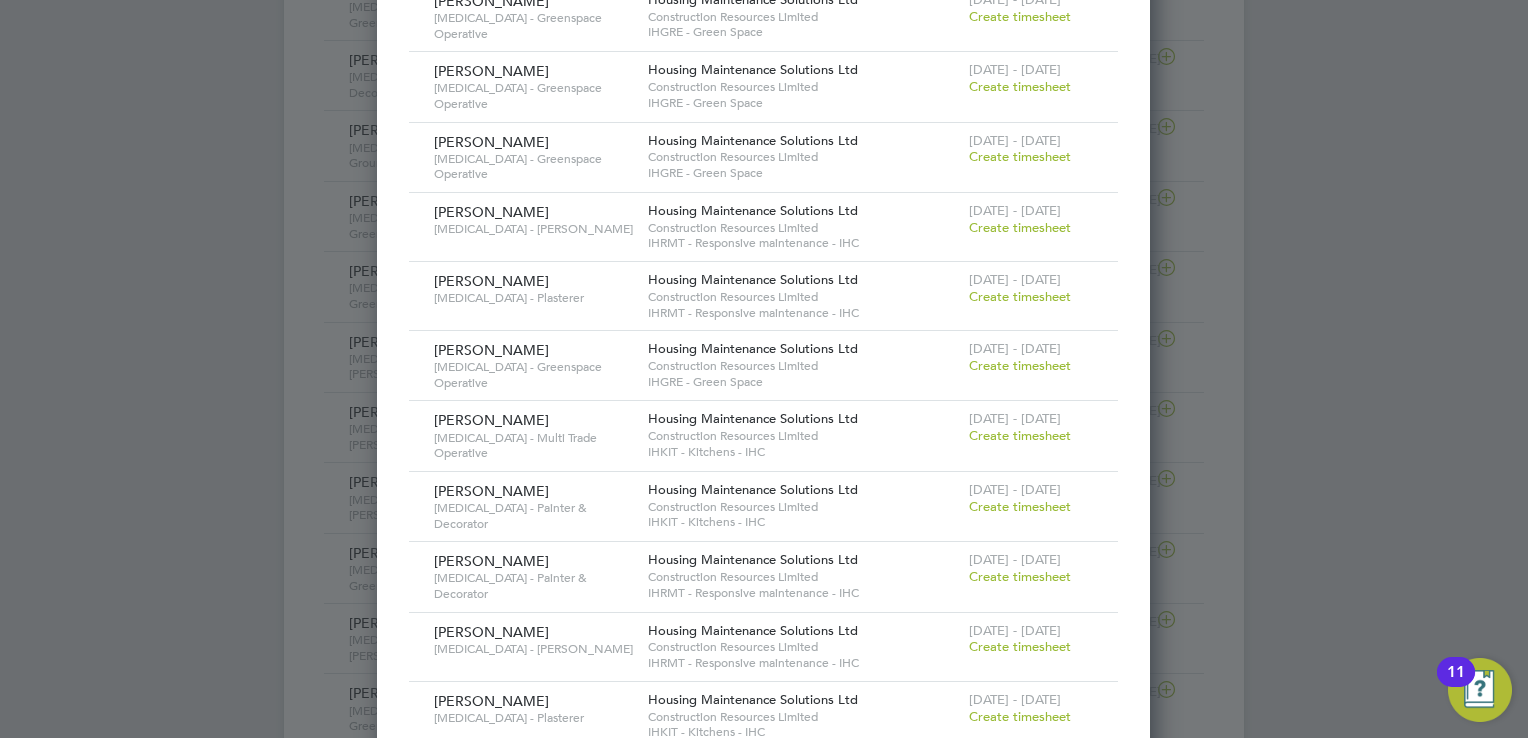 click on "Create timesheet" at bounding box center (1020, 646) 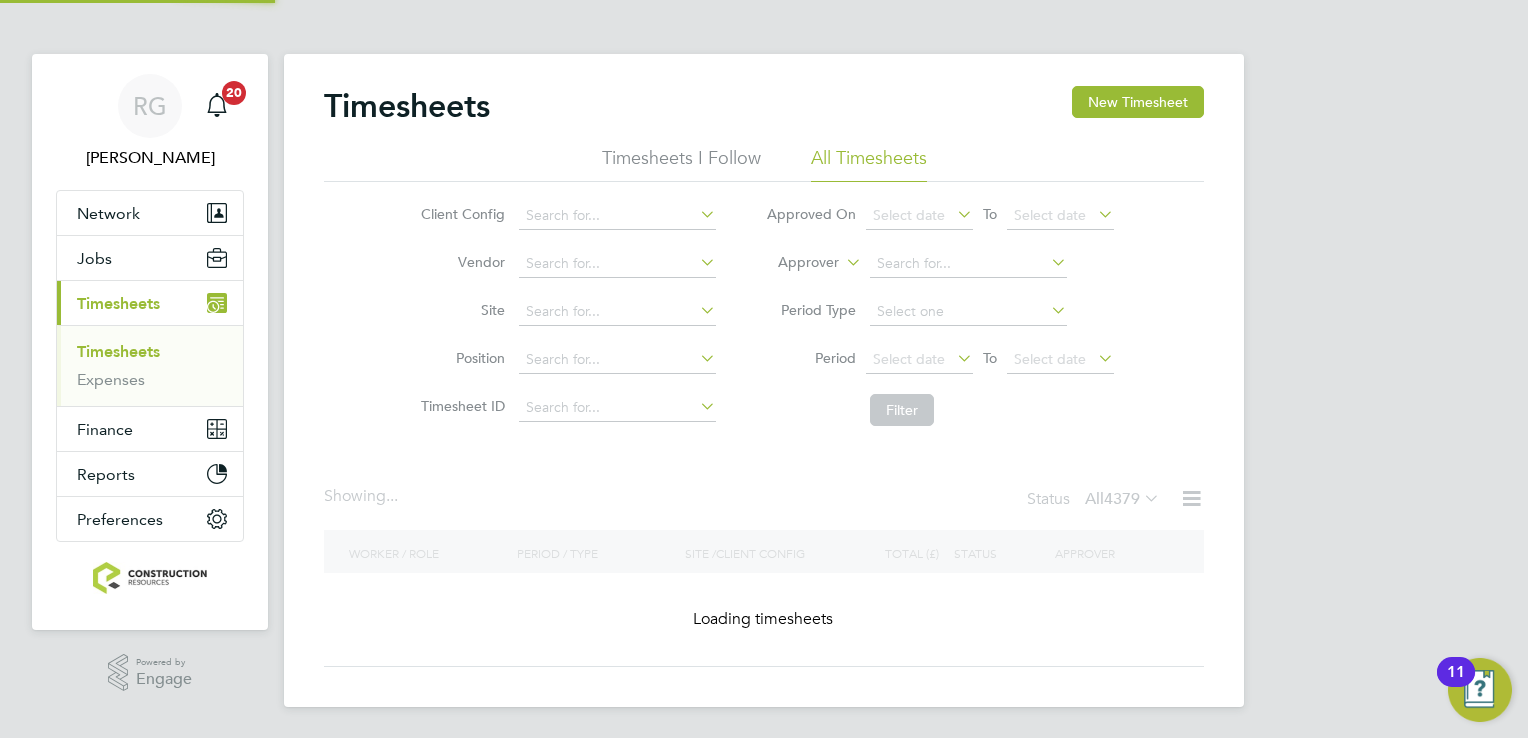 scroll, scrollTop: 0, scrollLeft: 0, axis: both 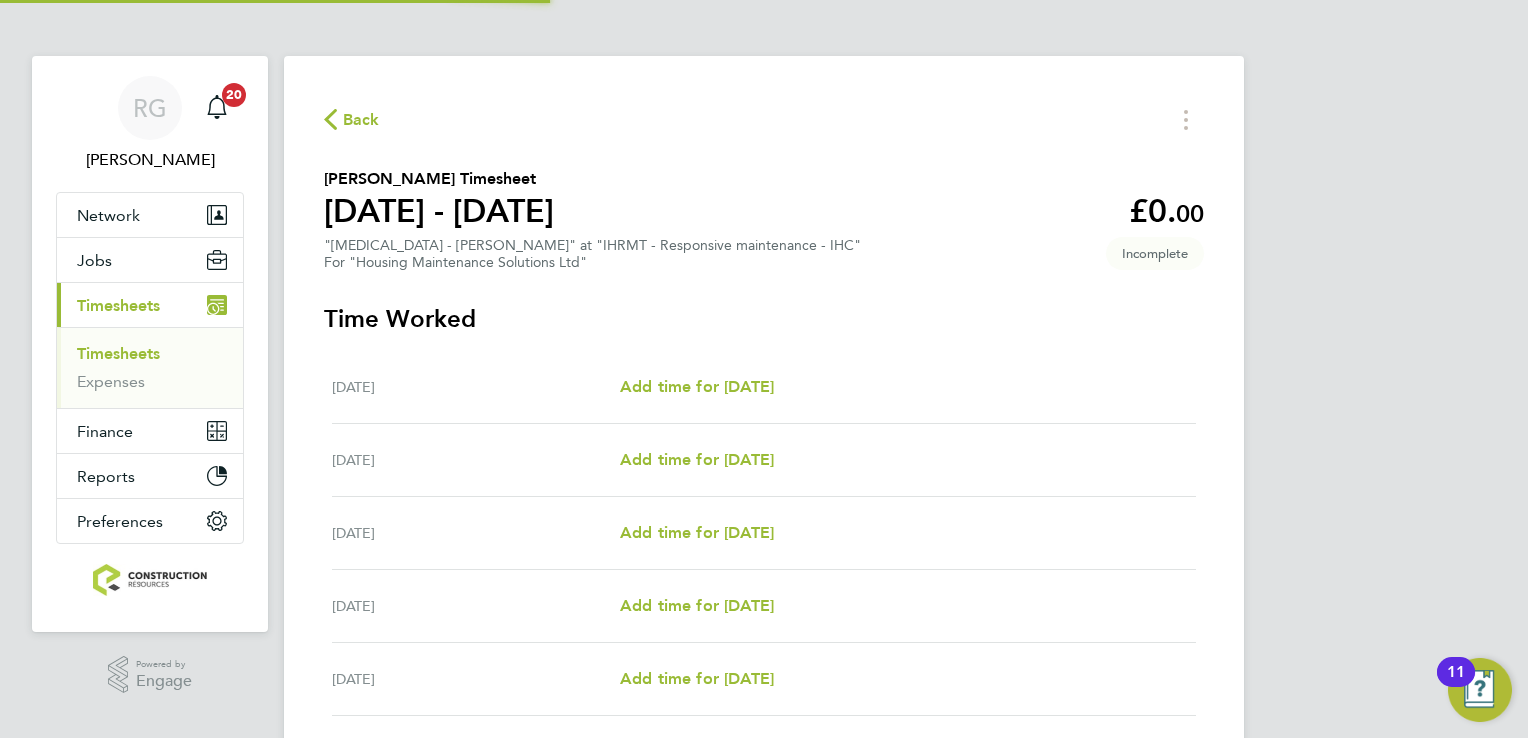 click on "[DATE]   Add time for [DATE]   Add time for [DATE]" at bounding box center (764, 387) 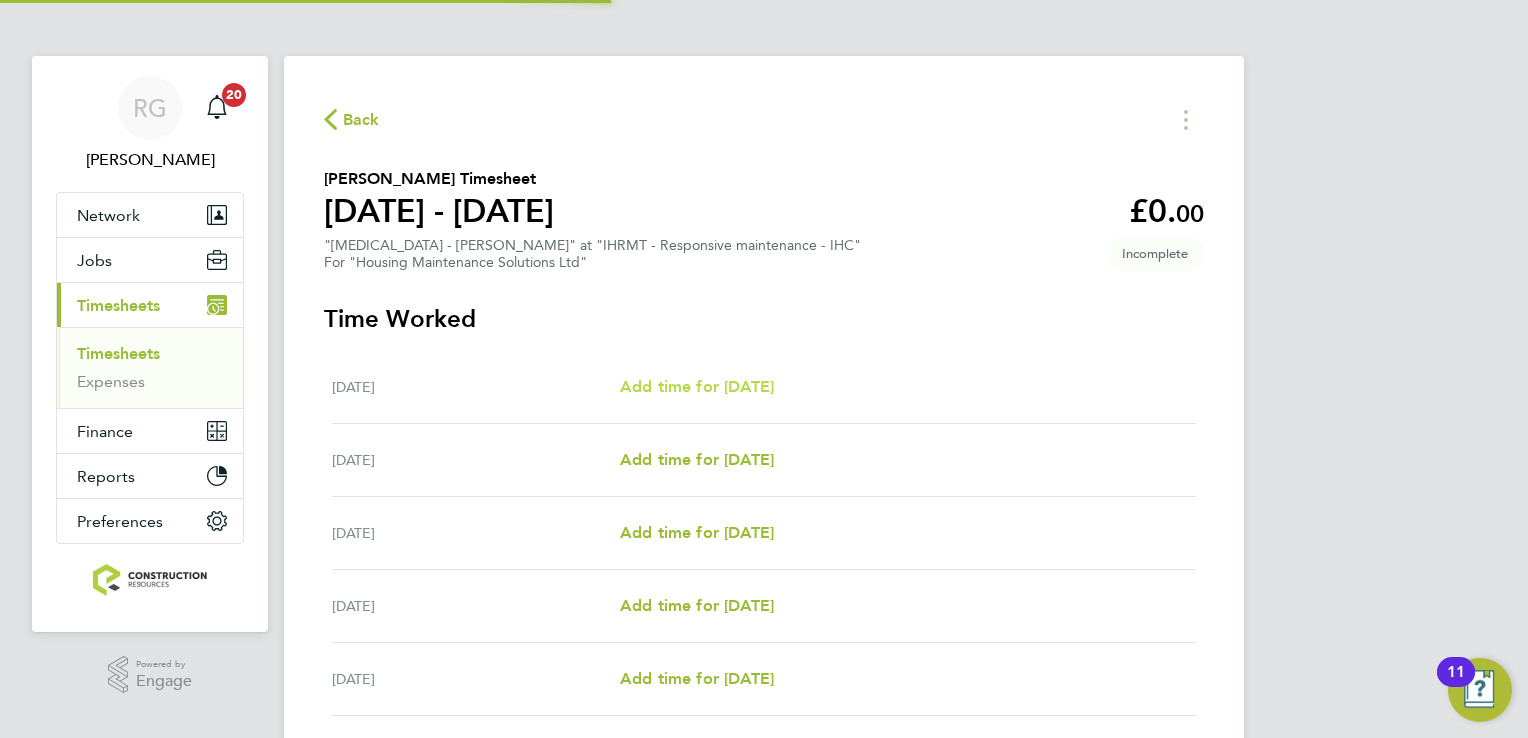 click on "Add time for [DATE]" at bounding box center [697, 387] 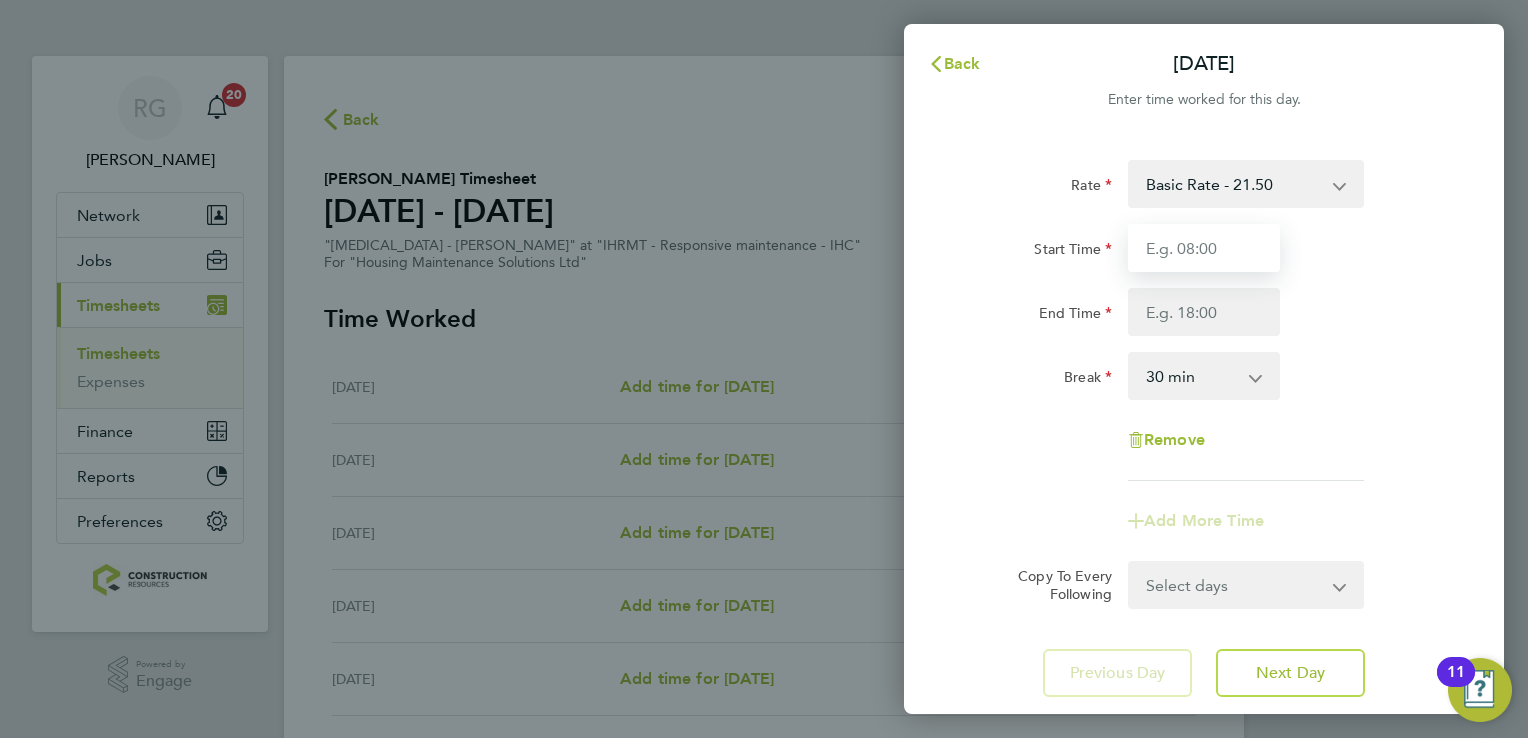 click on "Start Time" at bounding box center (1204, 248) 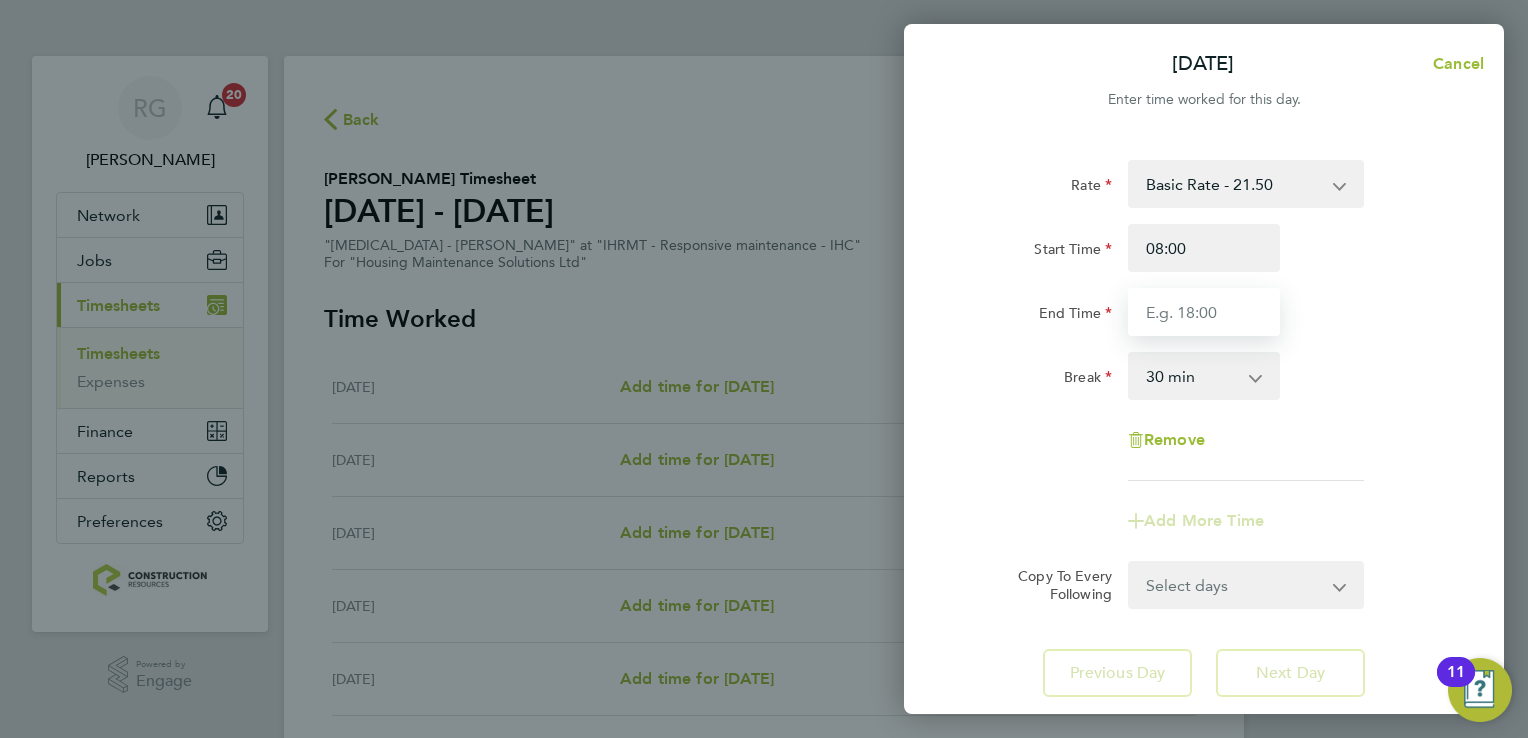 click on "End Time" at bounding box center [1204, 312] 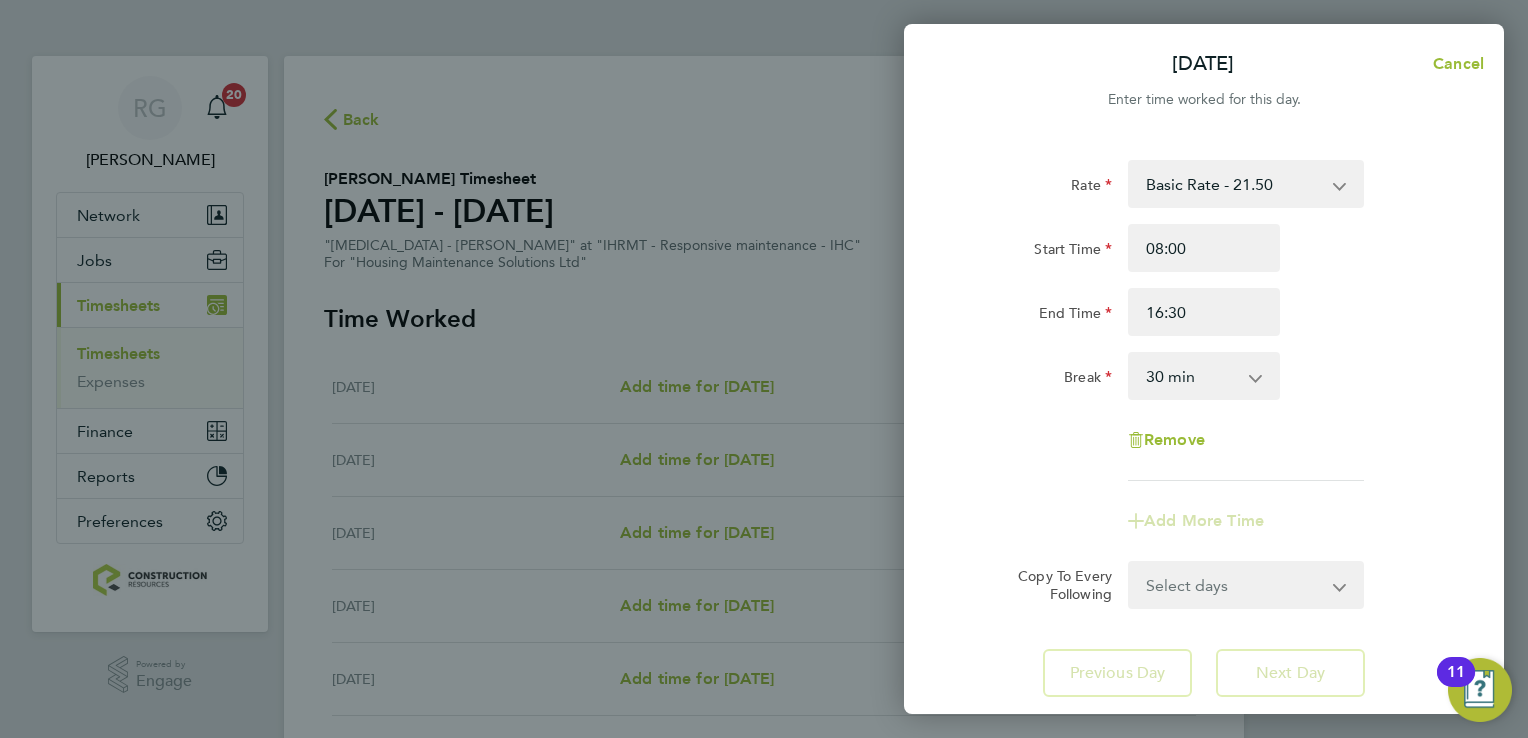 click on "Rate  Basic Rate - 21.50
Start Time 08:00 End Time 16:30 Break  0 min   15 min   30 min   45 min   60 min   75 min   90 min
Remove
Add More Time" 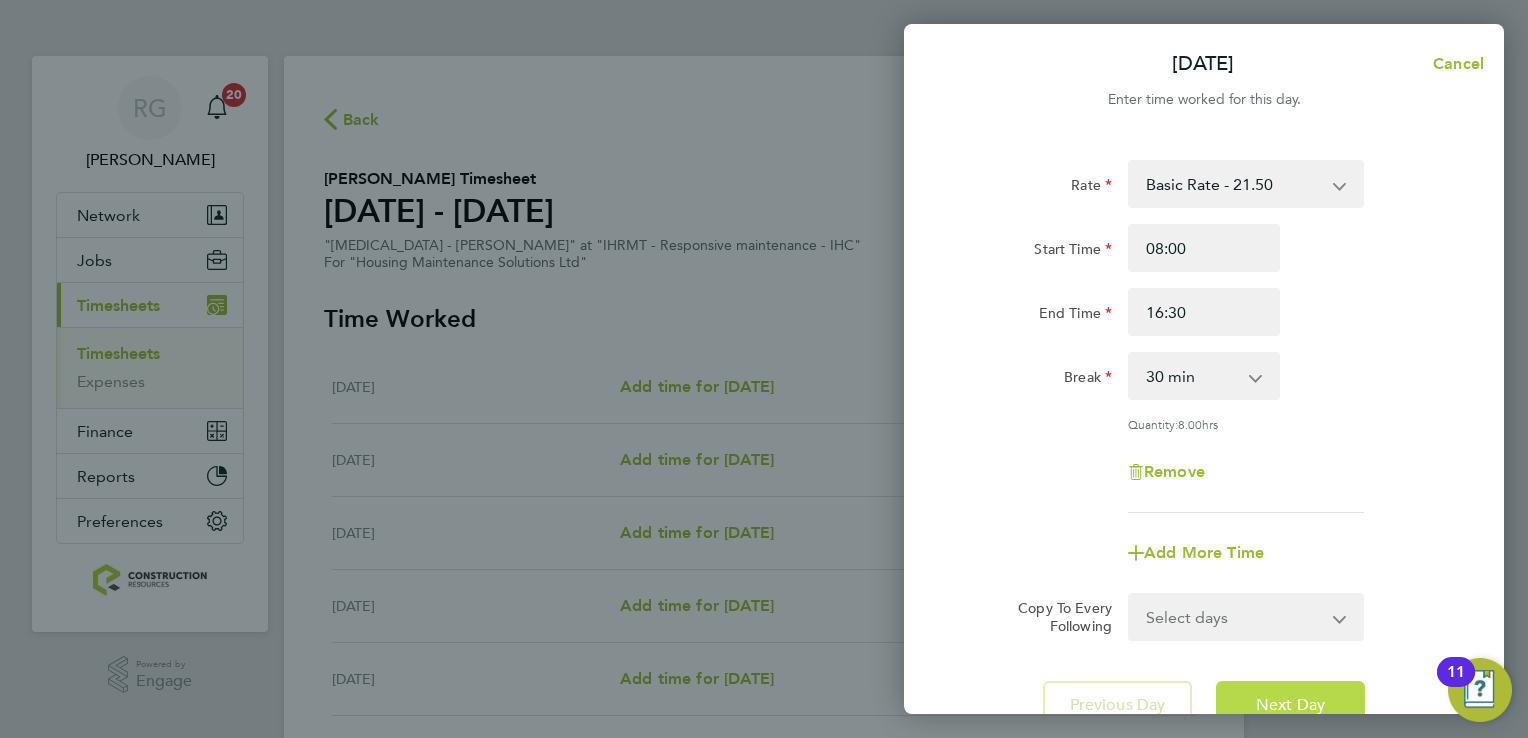 click on "Next Day" 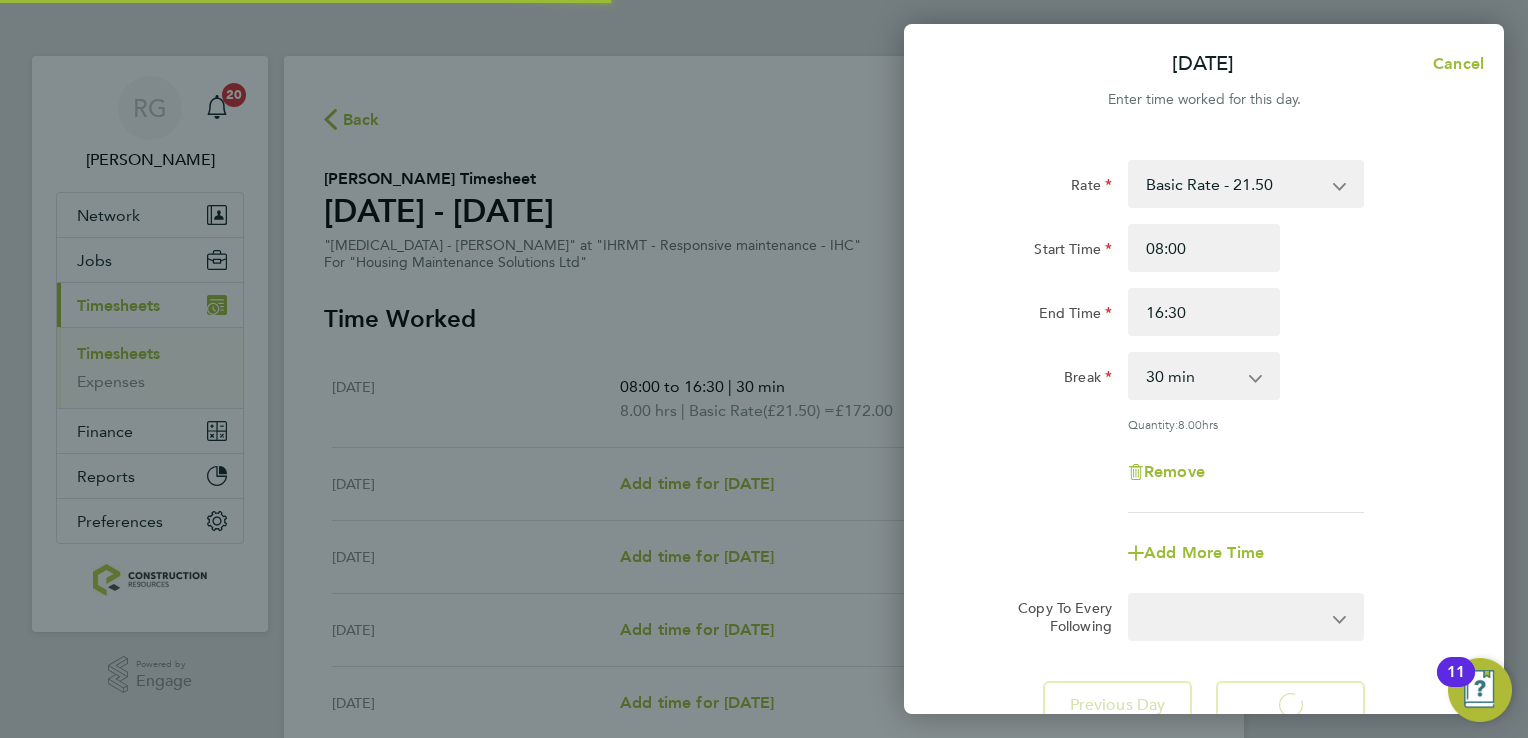 select on "30" 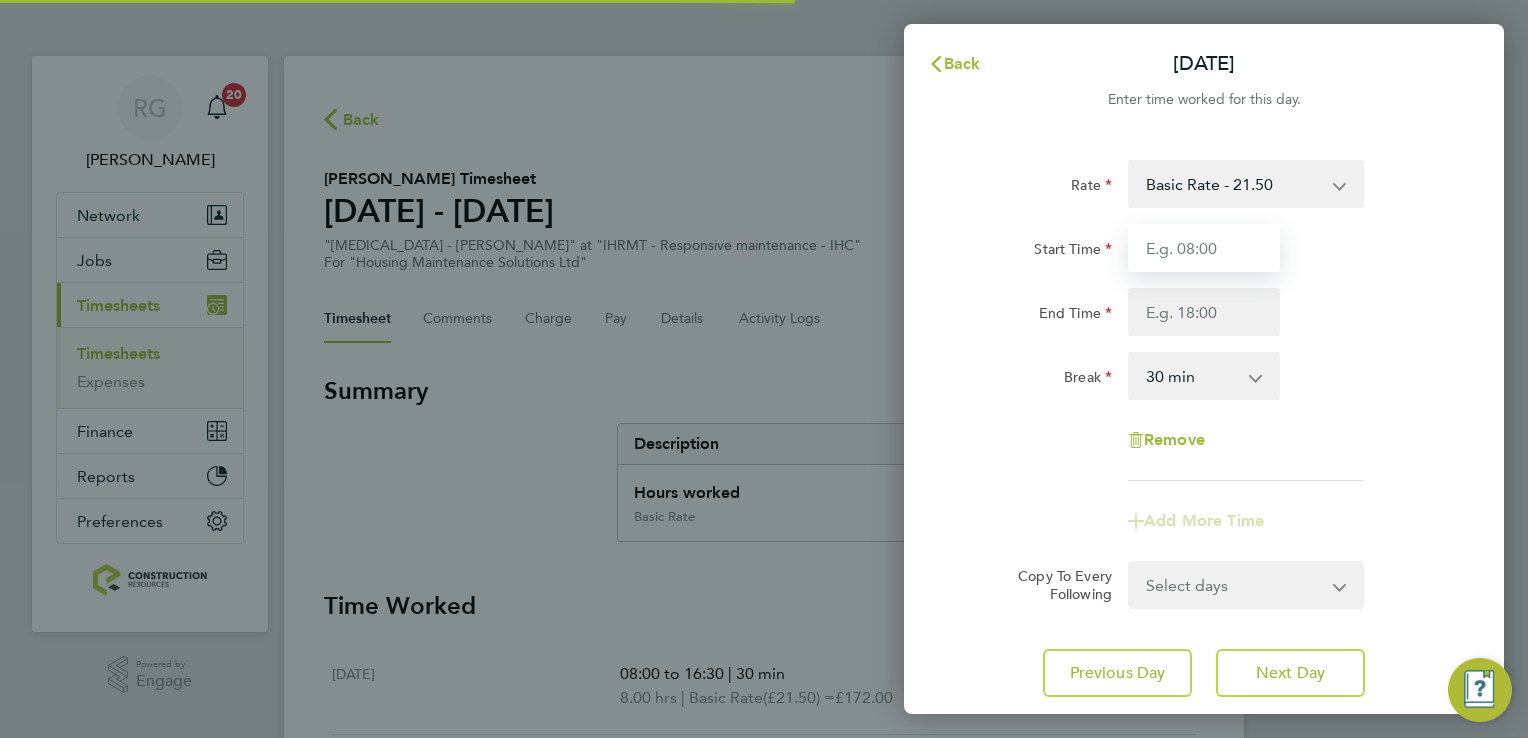 click on "Start Time" at bounding box center (1204, 248) 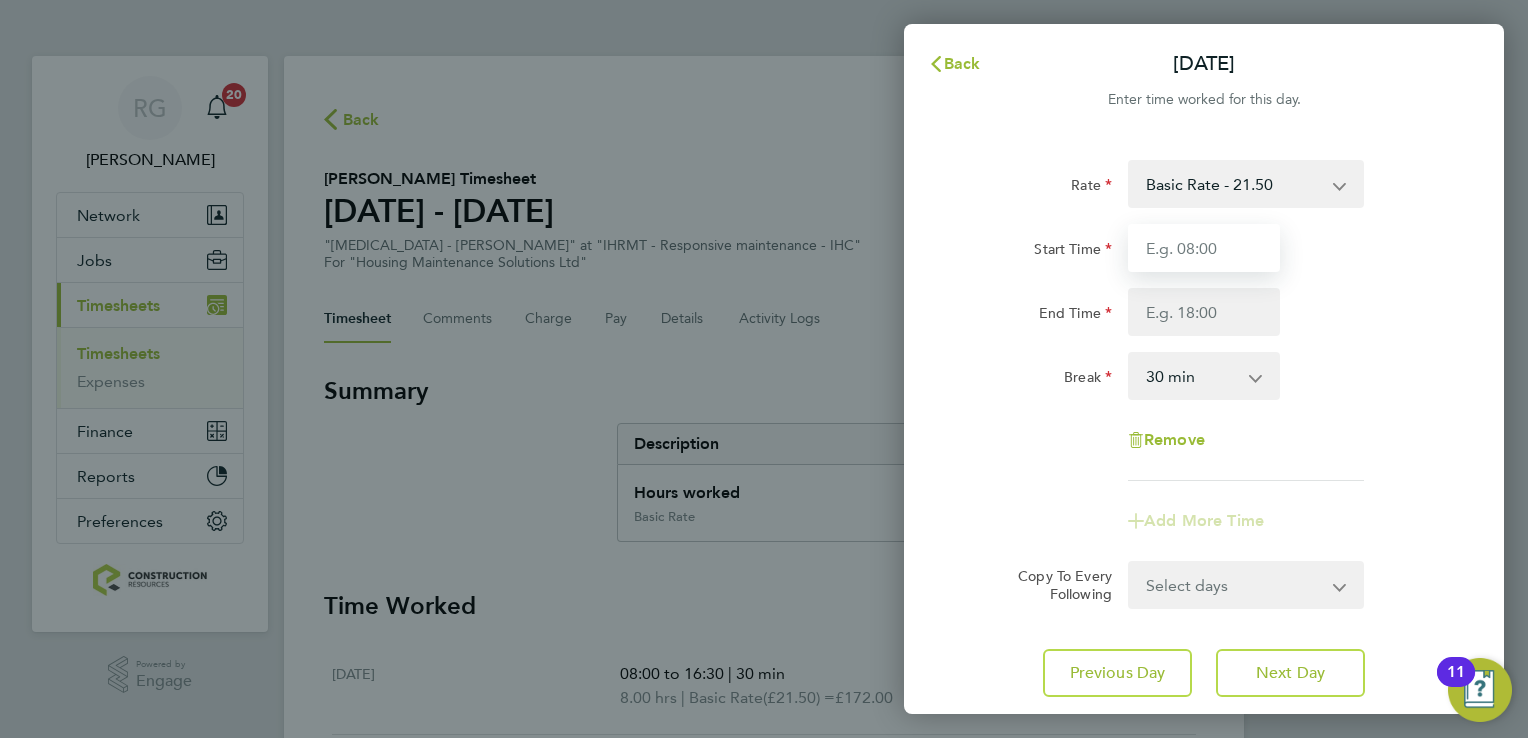 type on "08:00" 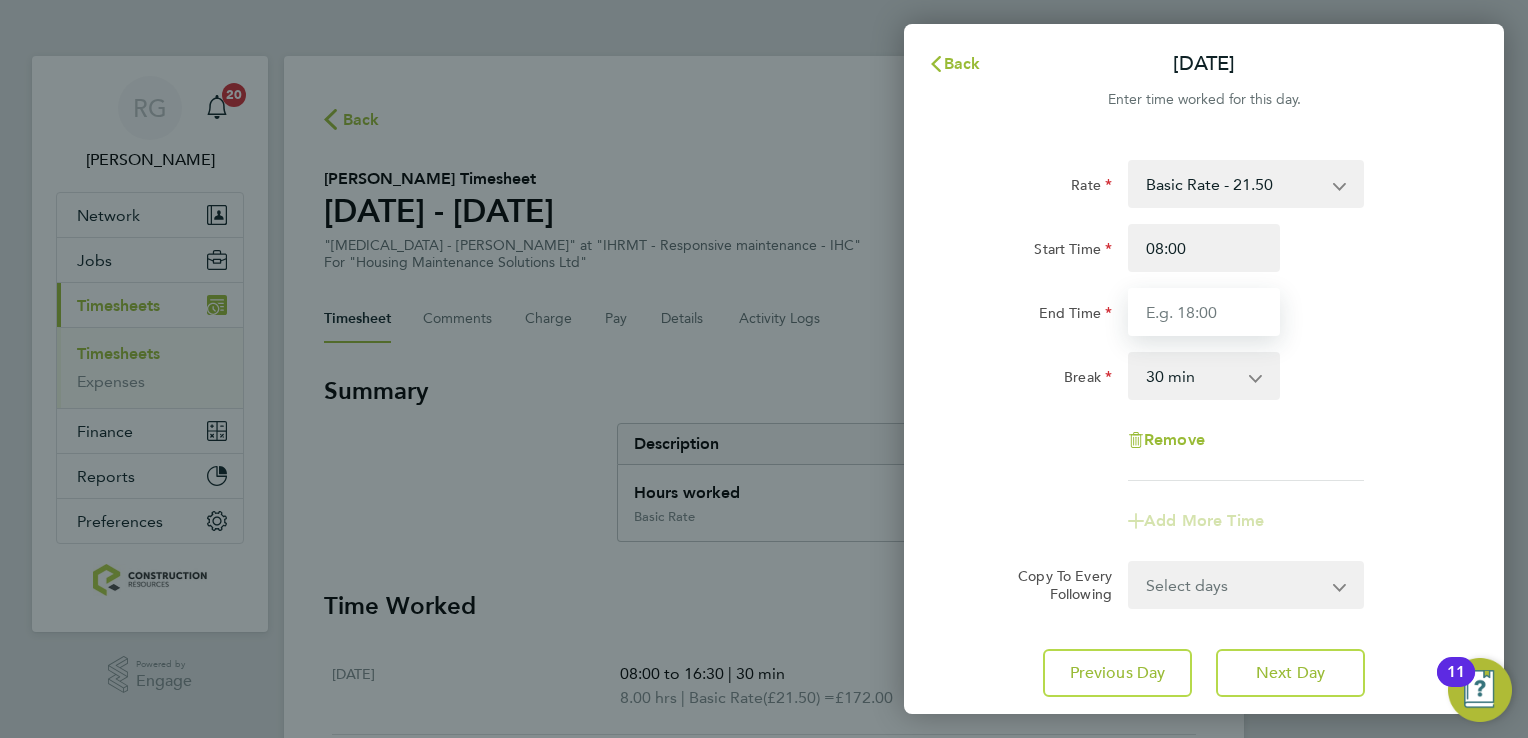 type on "16:30" 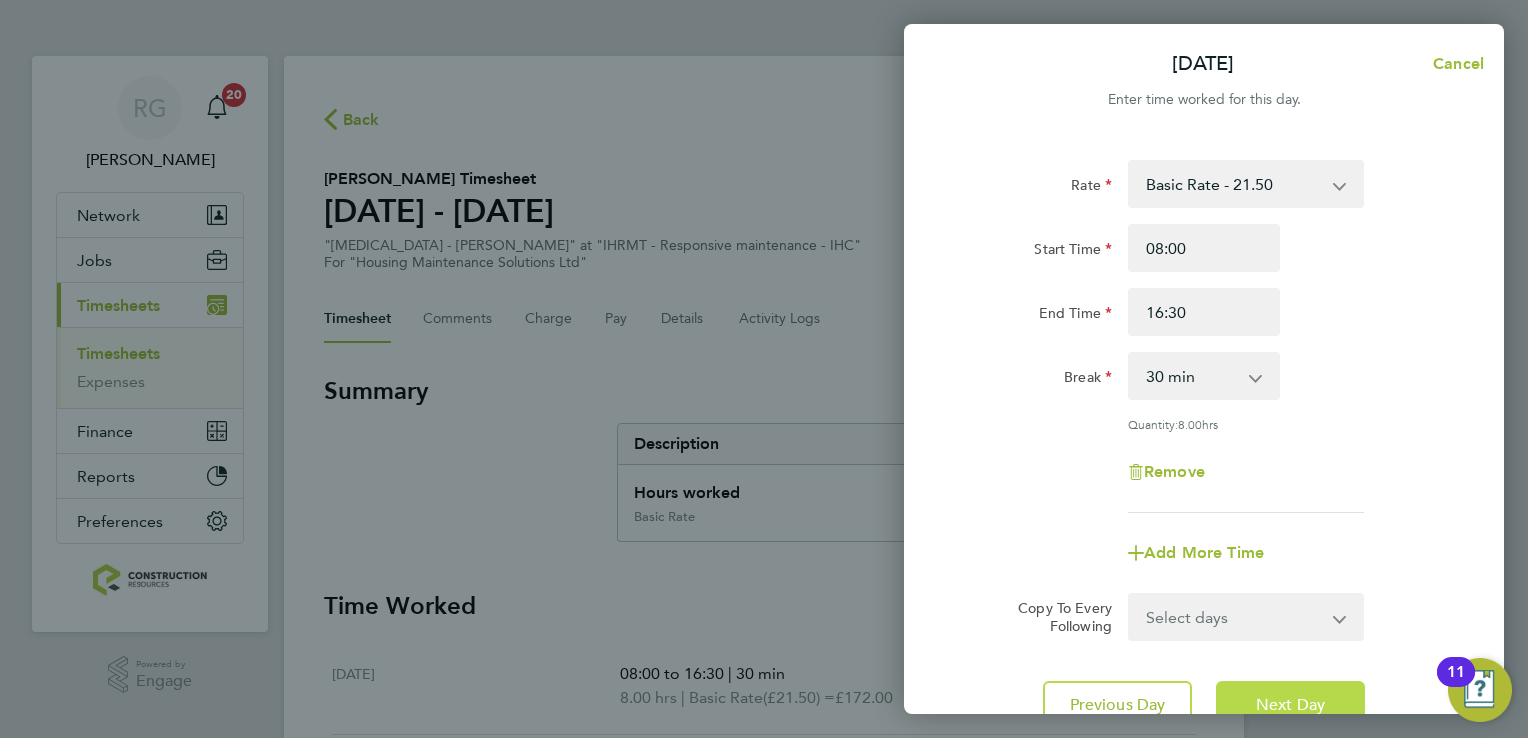 click on "Next Day" 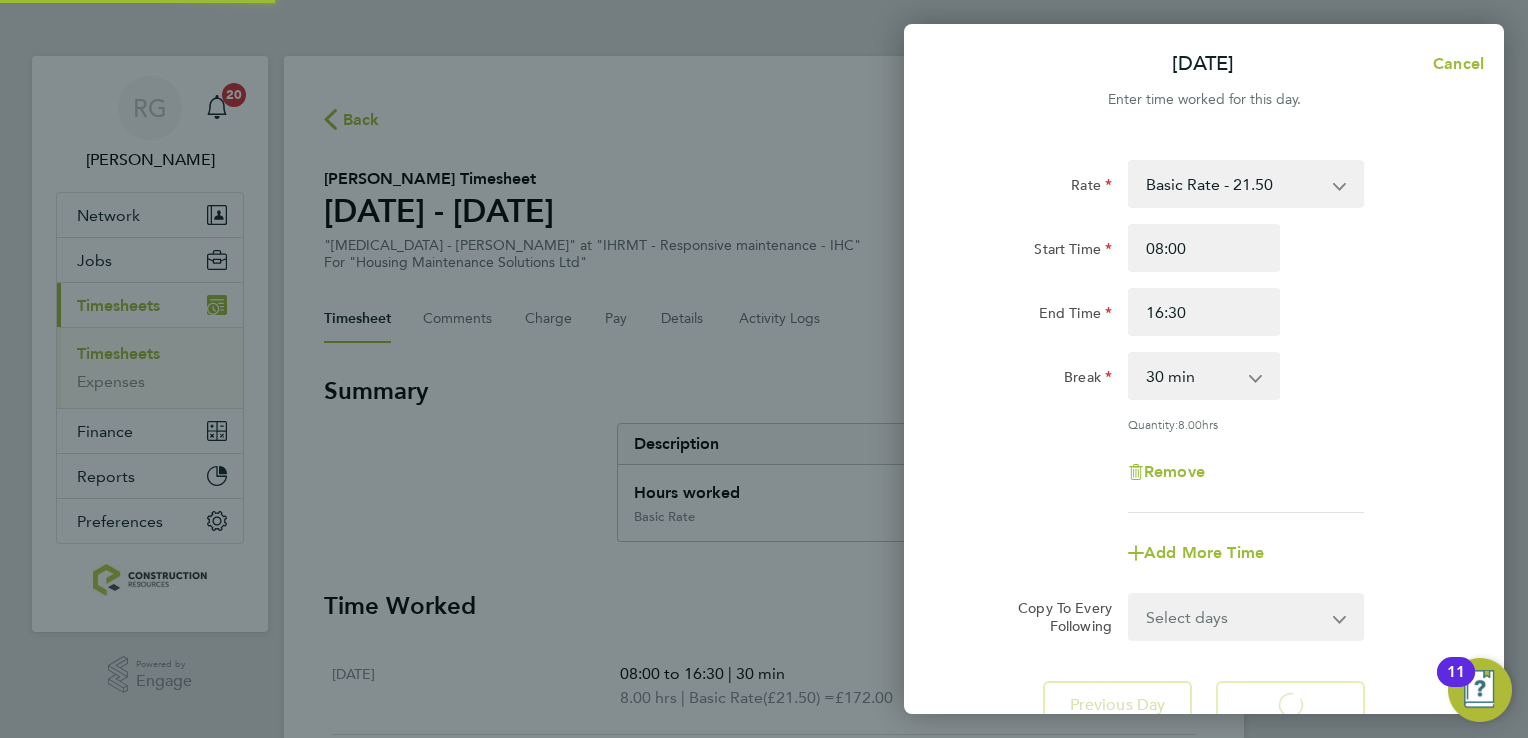 select on "30" 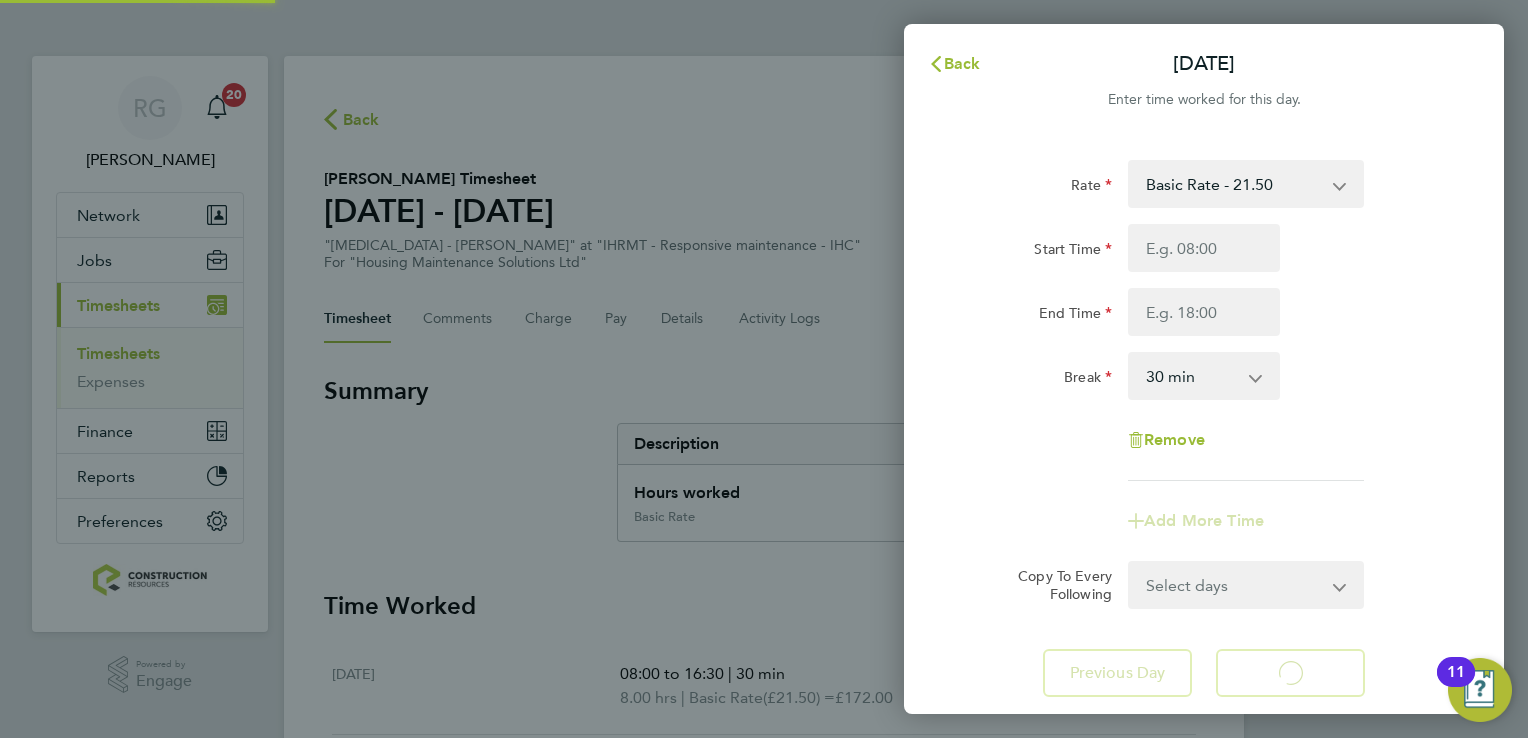 select on "30" 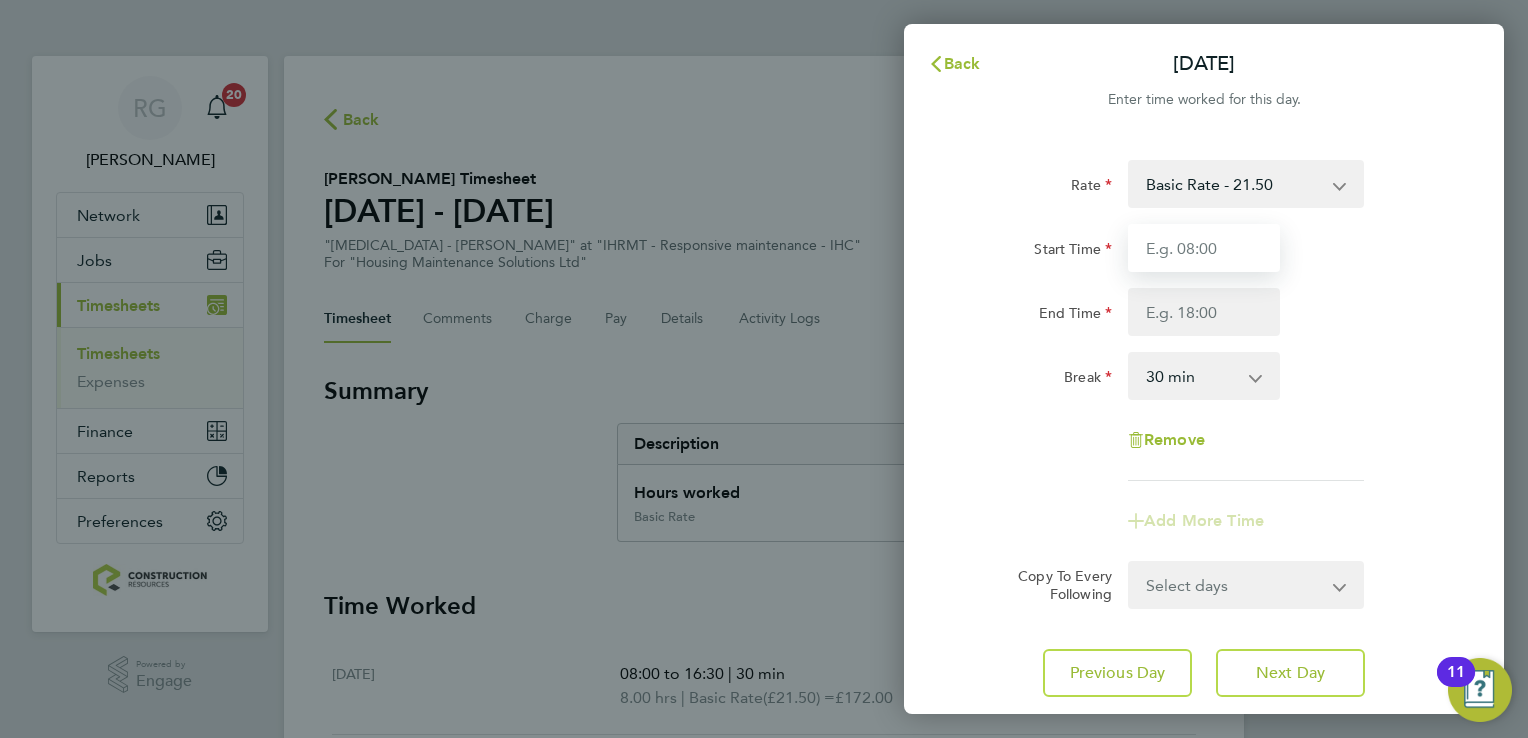 click on "Start Time" at bounding box center [1204, 248] 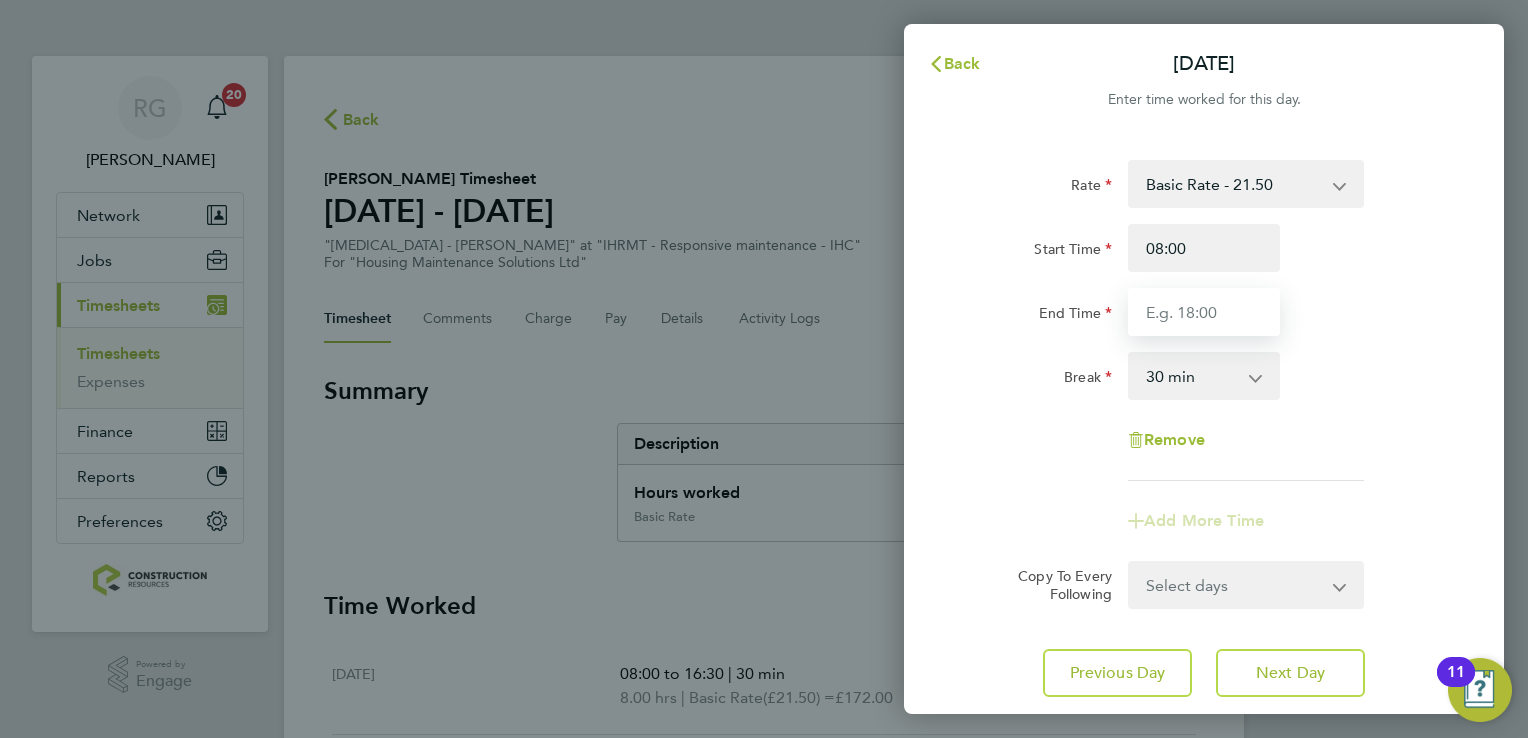 type on "16:30" 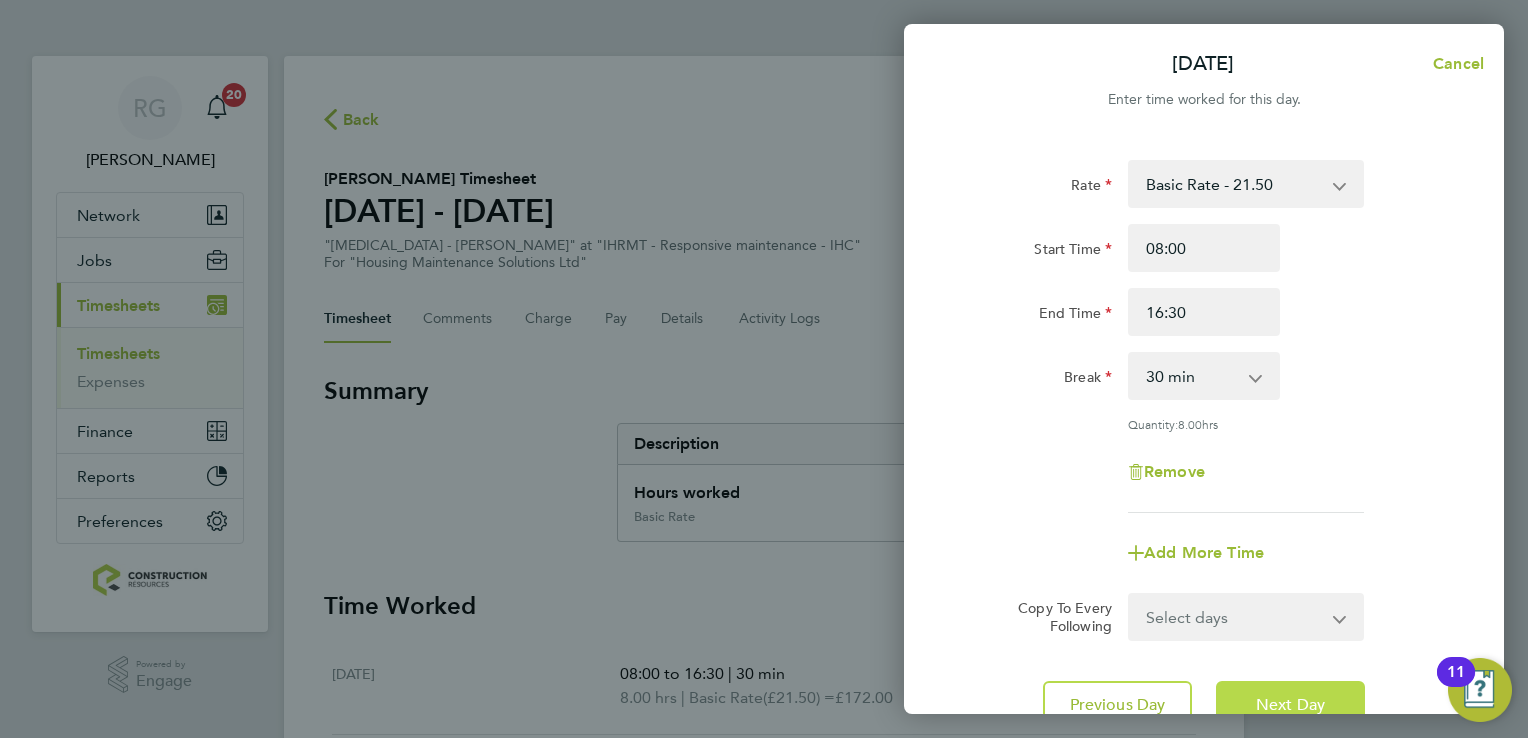 click on "Next Day" 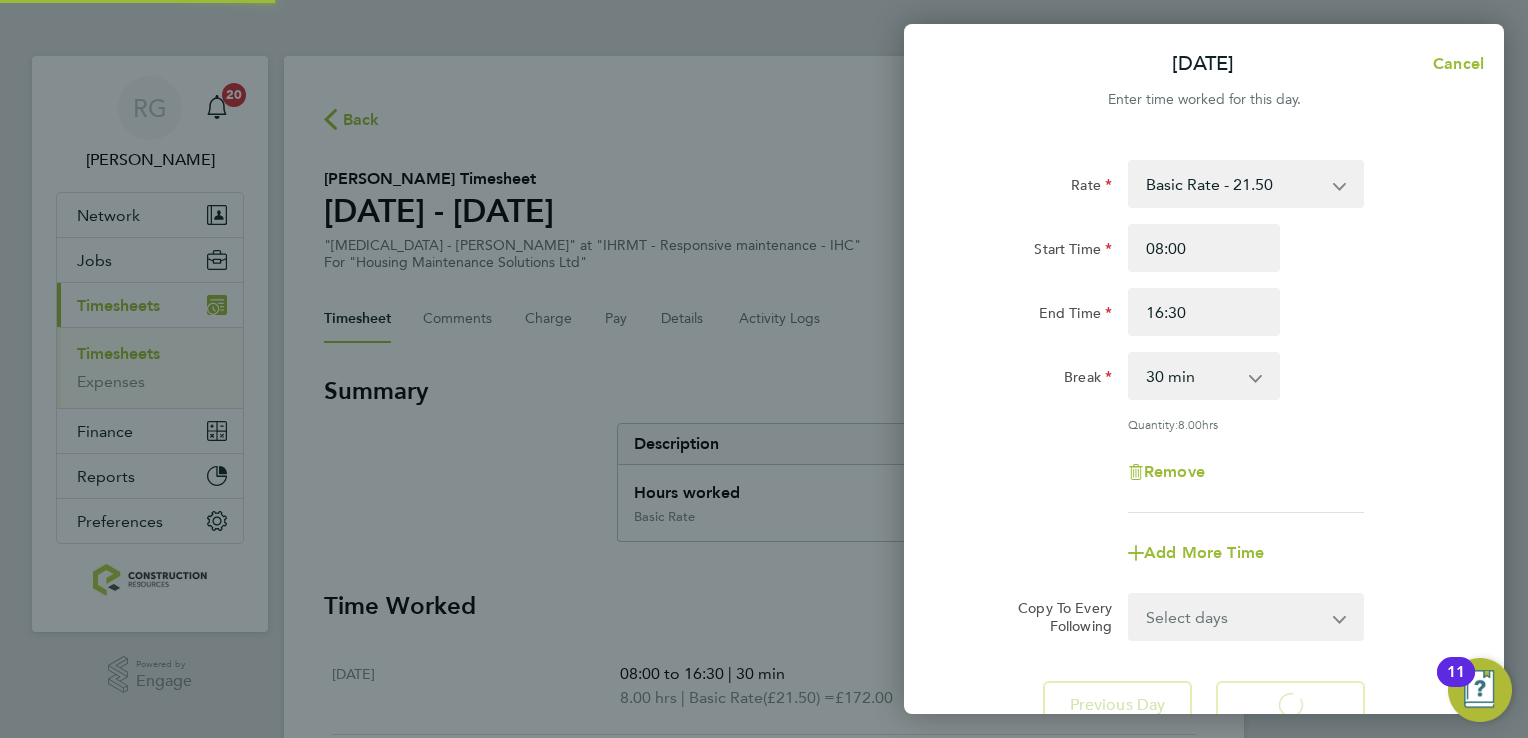 select on "30" 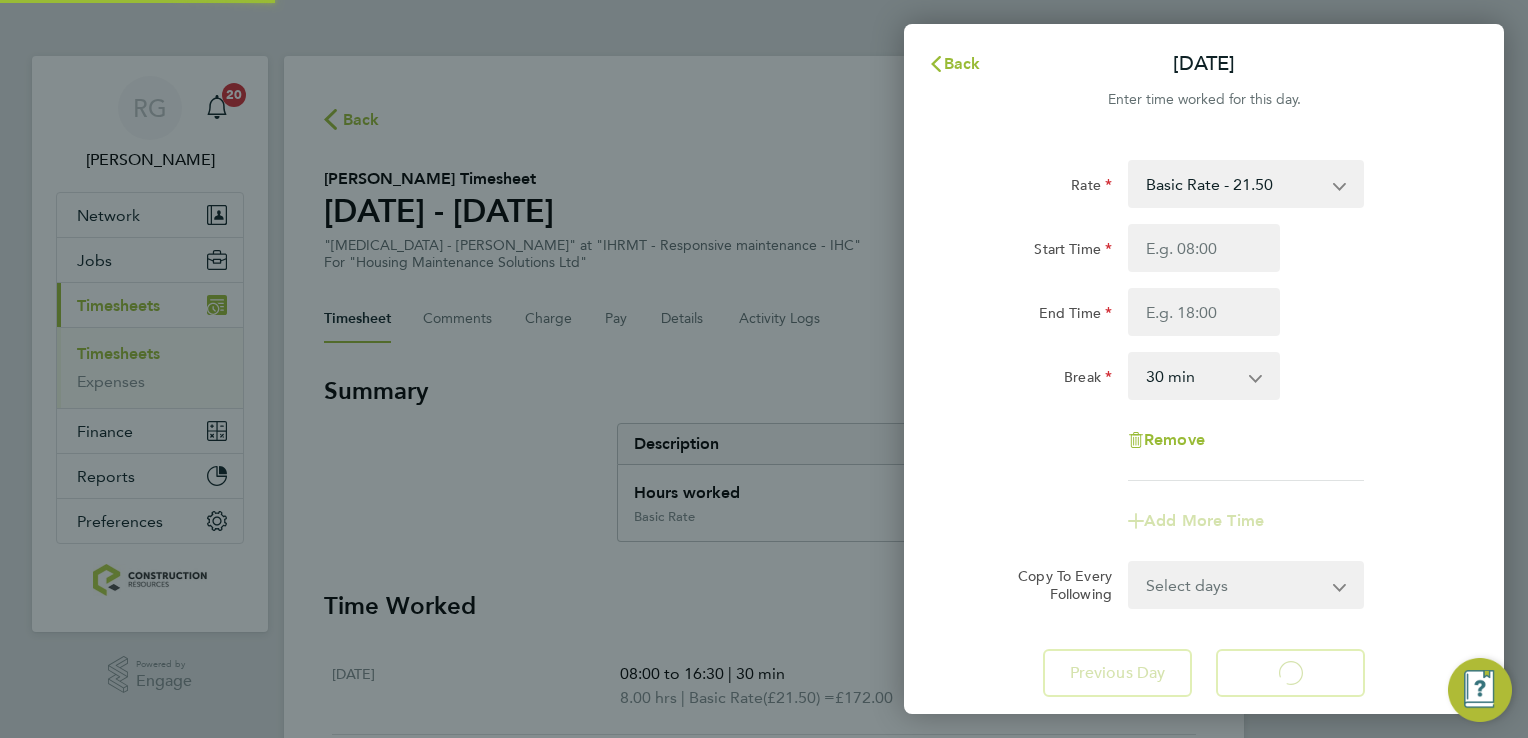 select on "30" 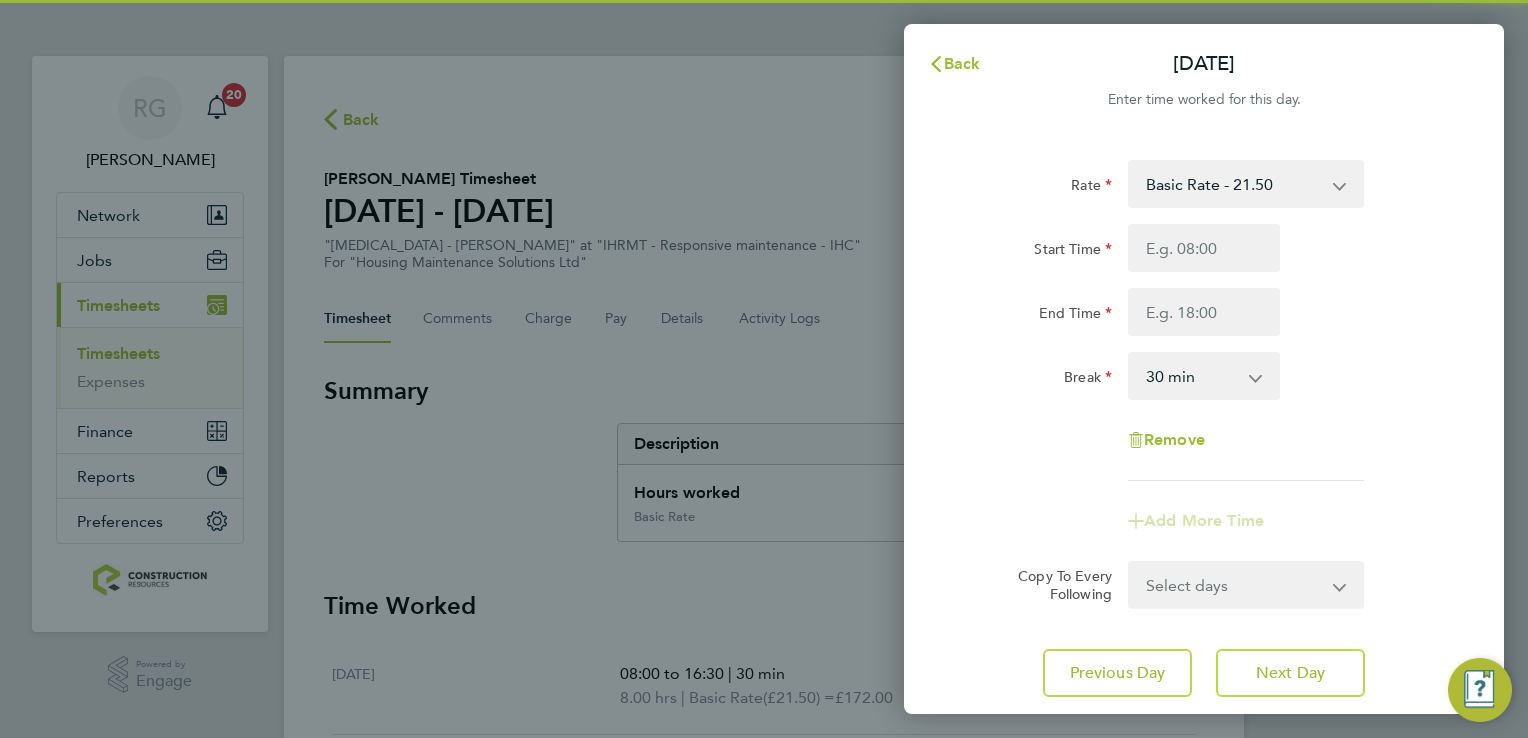 click on "Start Time" at bounding box center (1204, 248) 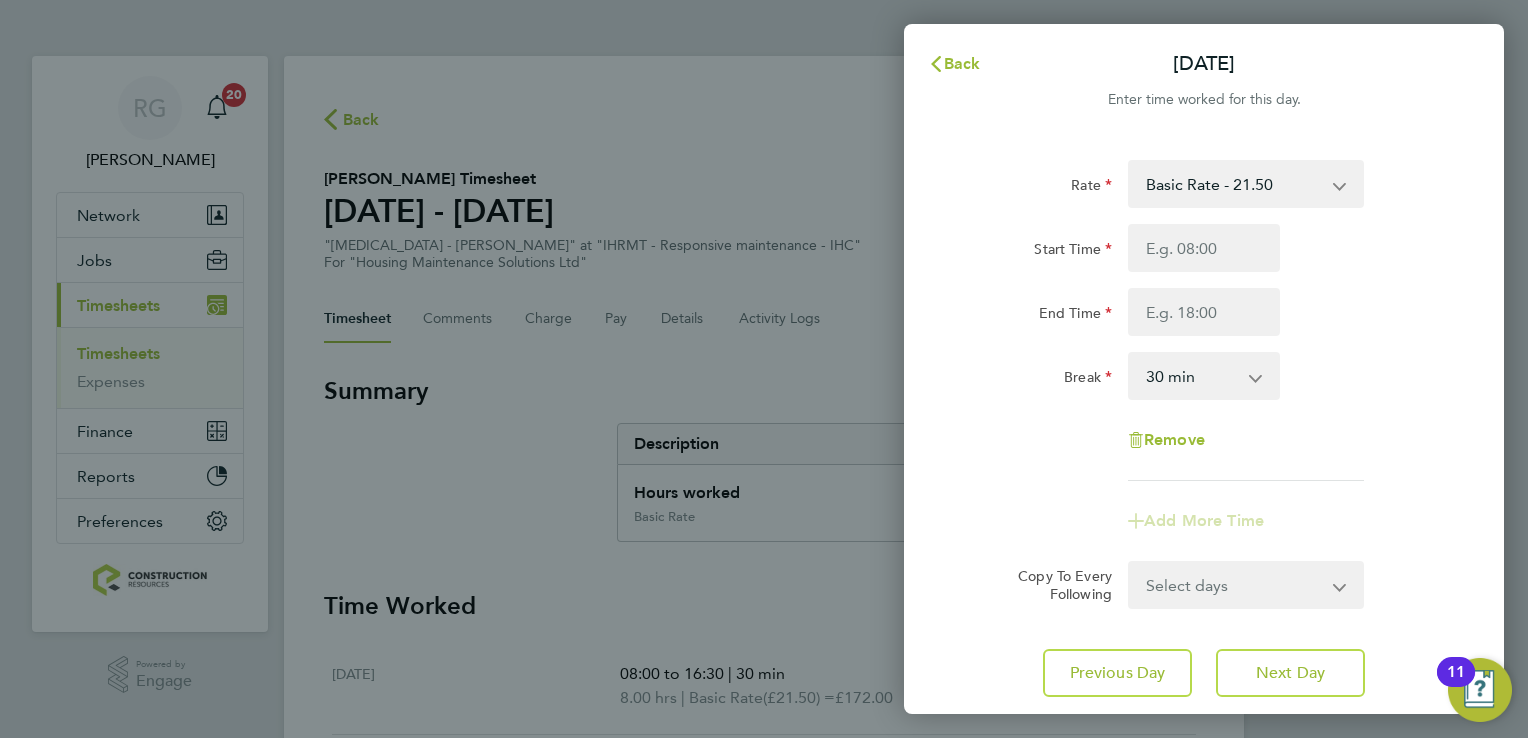 type on "08:00" 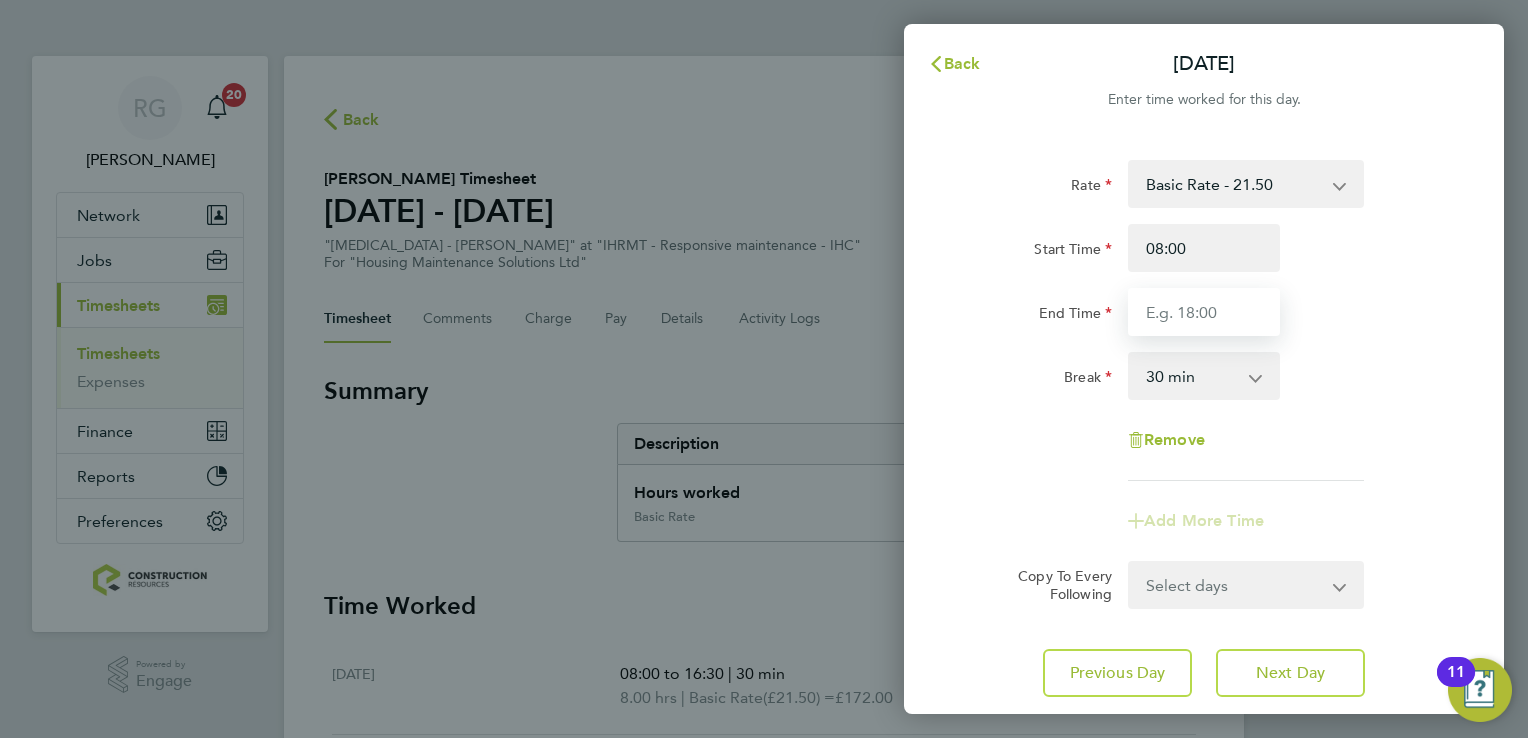 type on "16:30" 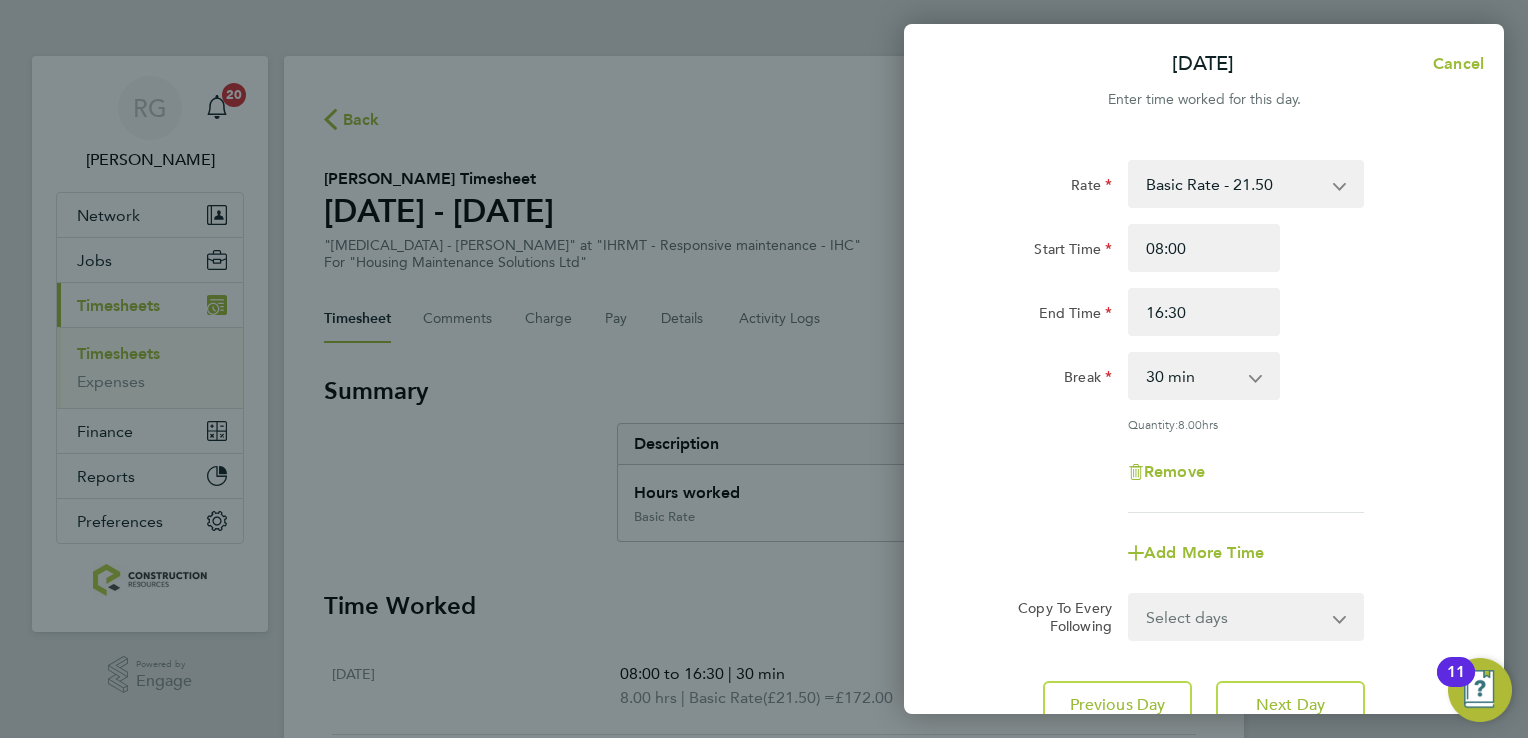 click on "Rate  Basic Rate - 21.50
Start Time 08:00 End Time 16:30 Break  0 min   15 min   30 min   45 min   60 min   75 min   90 min
Quantity:  8.00  hrs
Remove
Add More Time  Copy To Every Following  Select days   Day   Weekend (Sat-Sun)   [DATE]   [DATE]   [DATE]
Previous Day   Next Day" 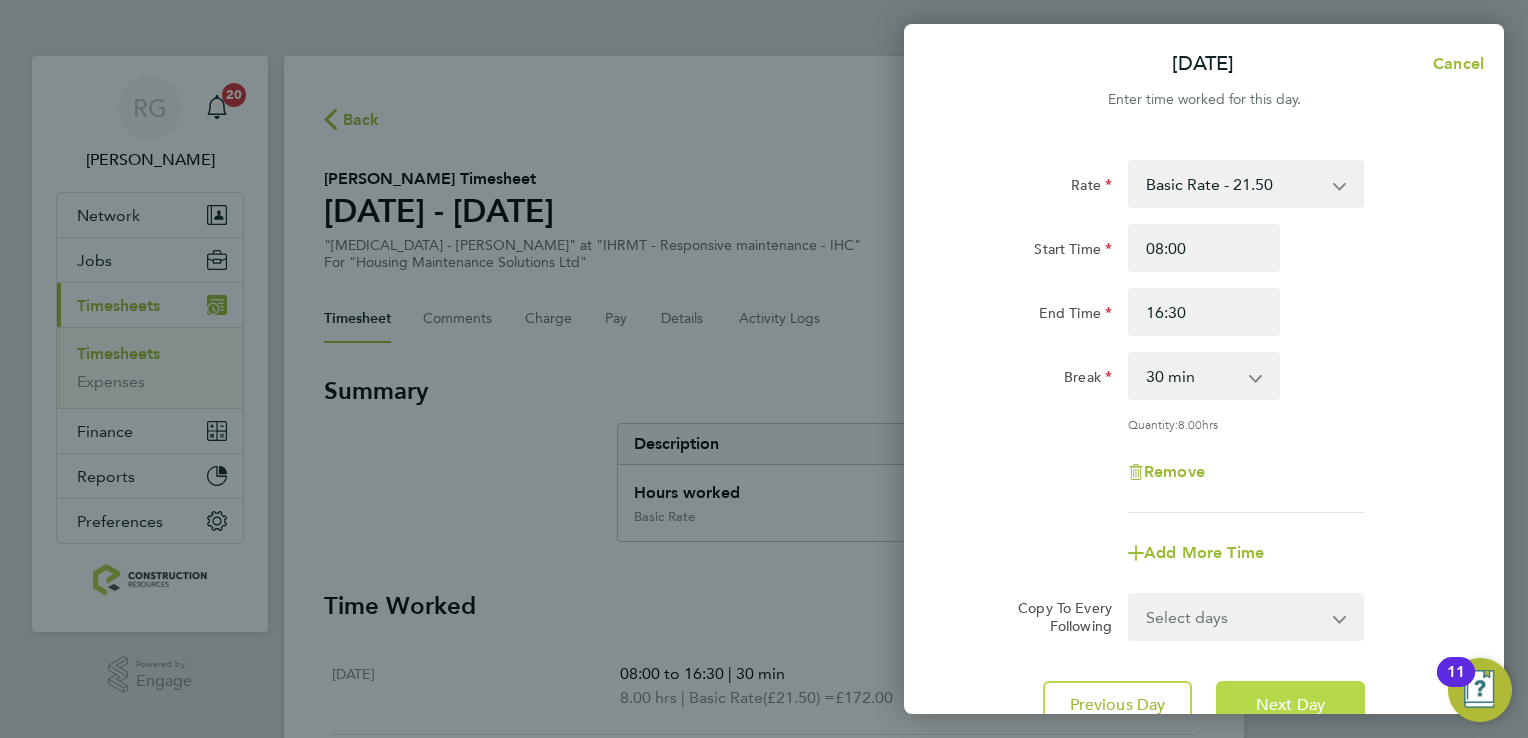 click on "Next Day" 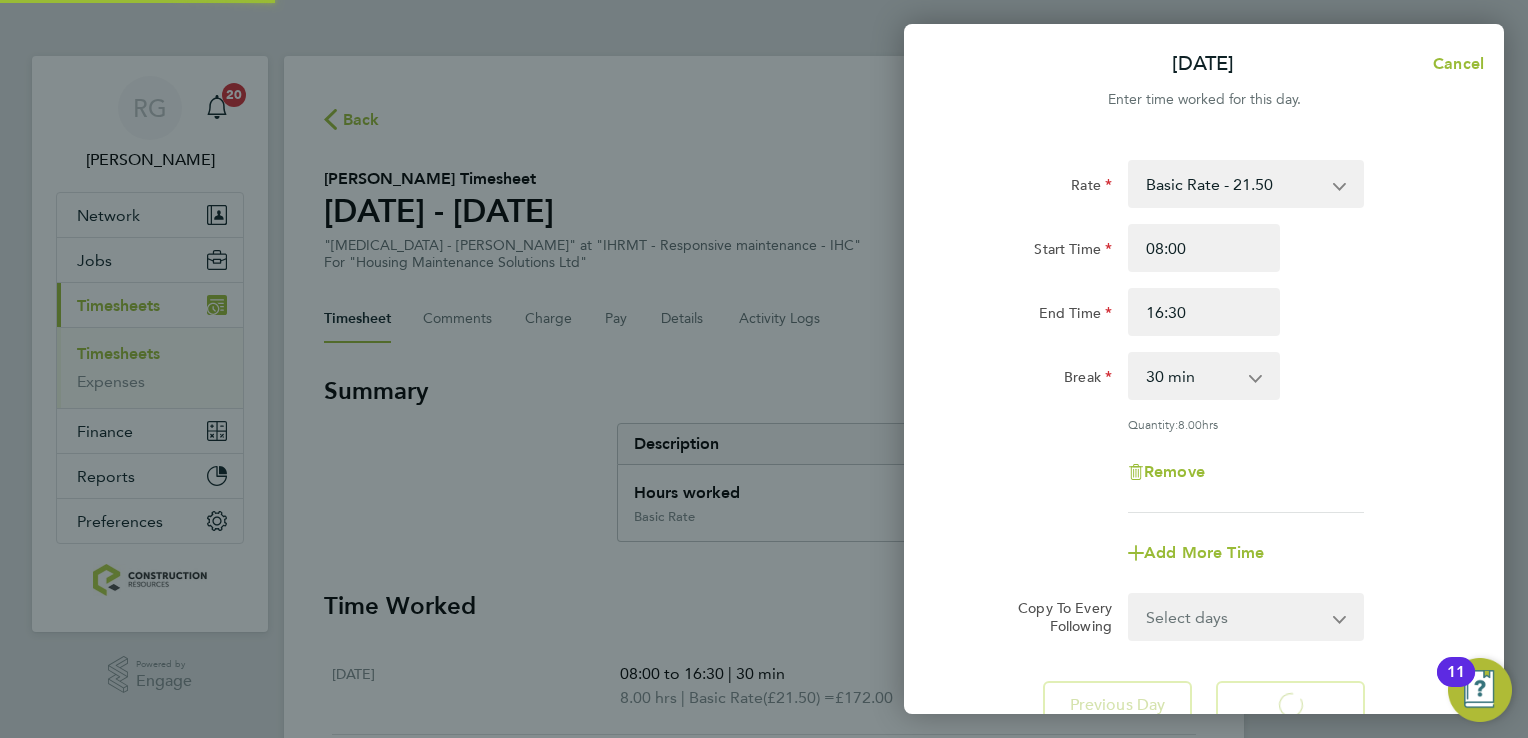 select on "30" 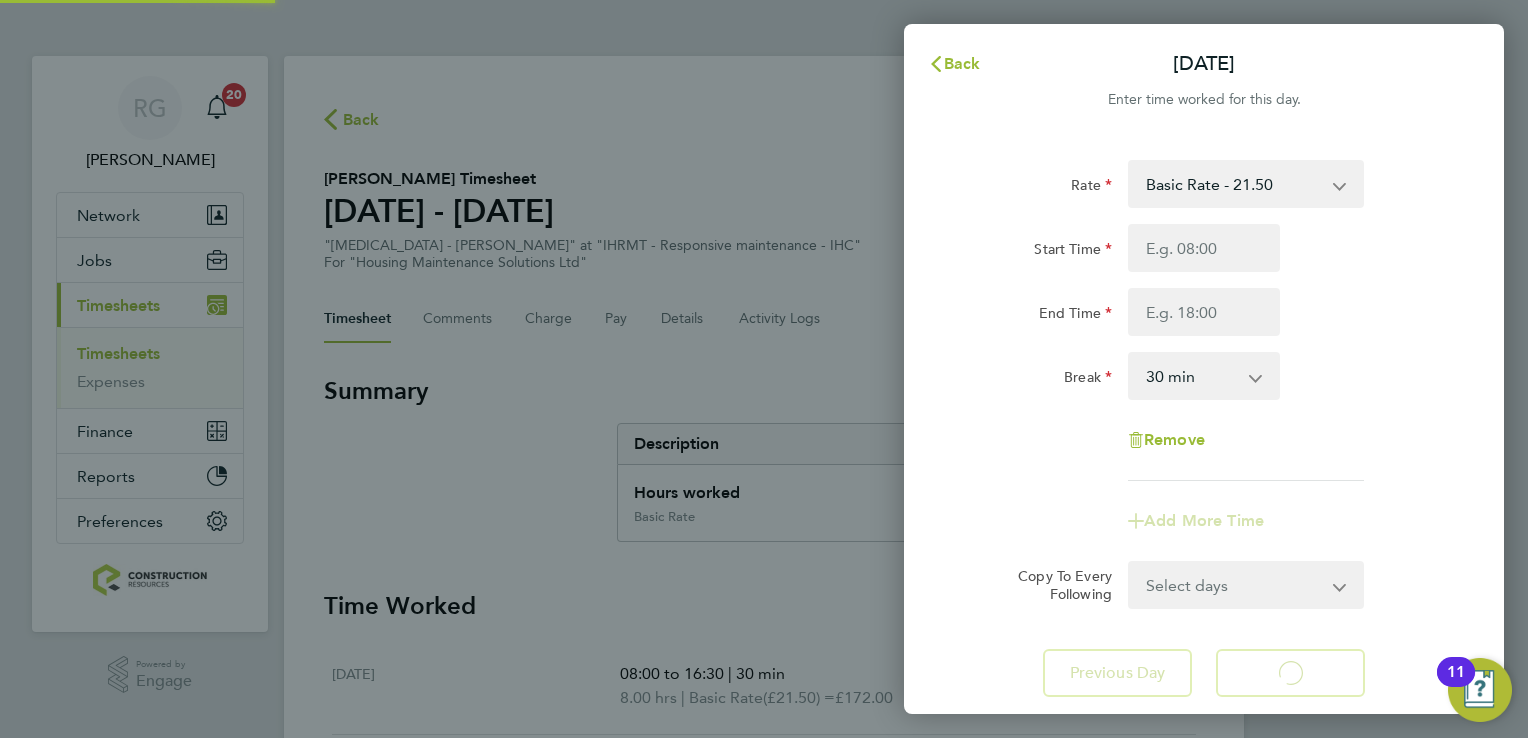 select on "30" 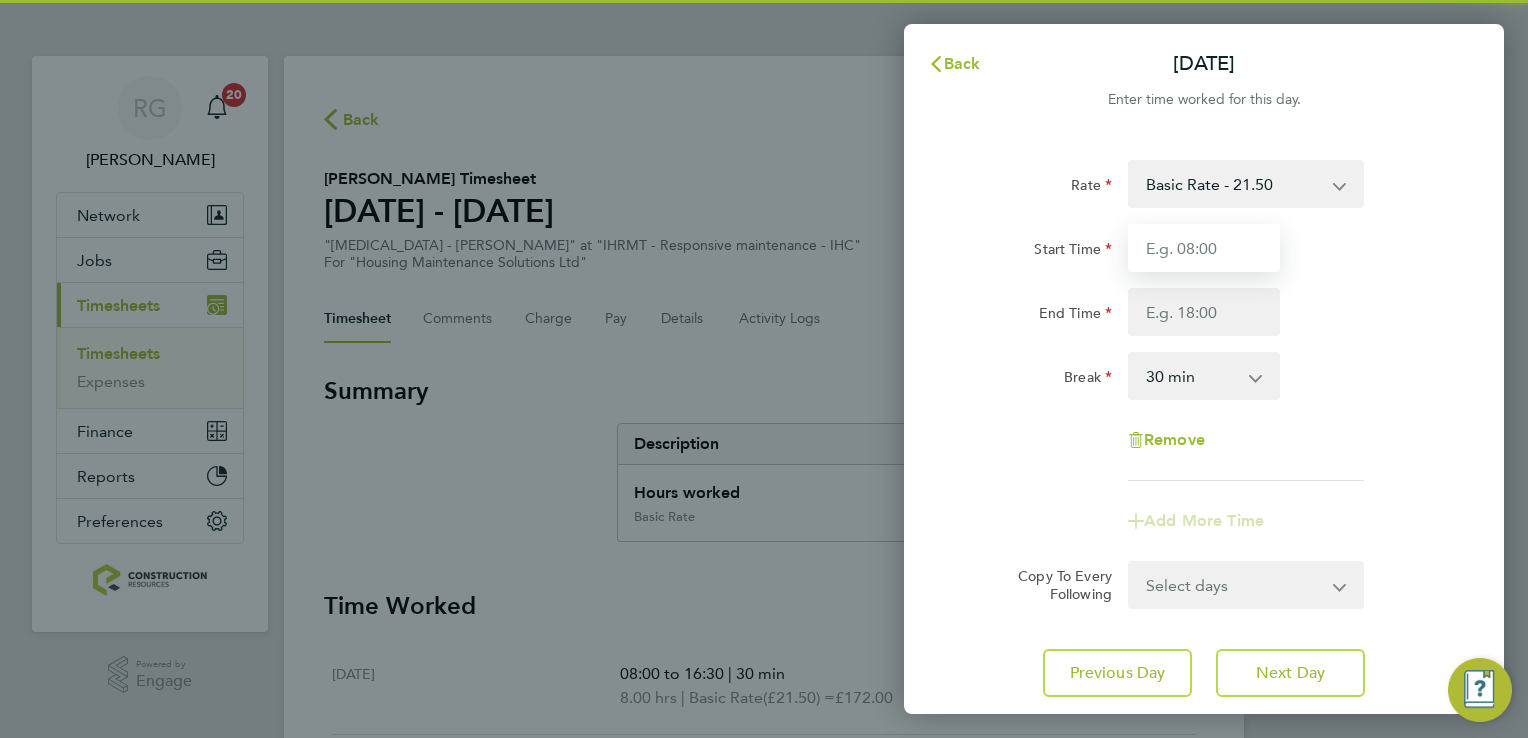 click on "Start Time" at bounding box center (1204, 248) 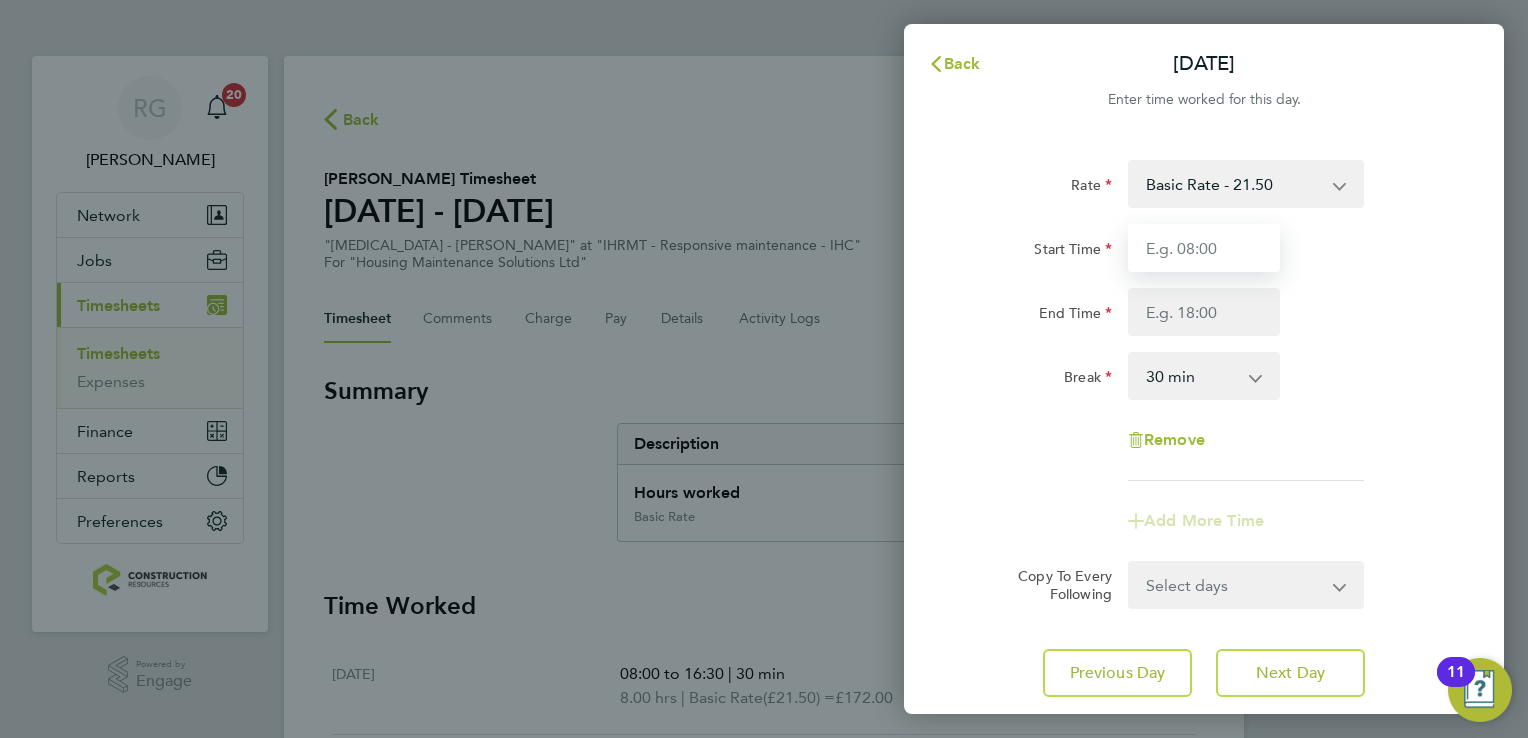 type on "08:00" 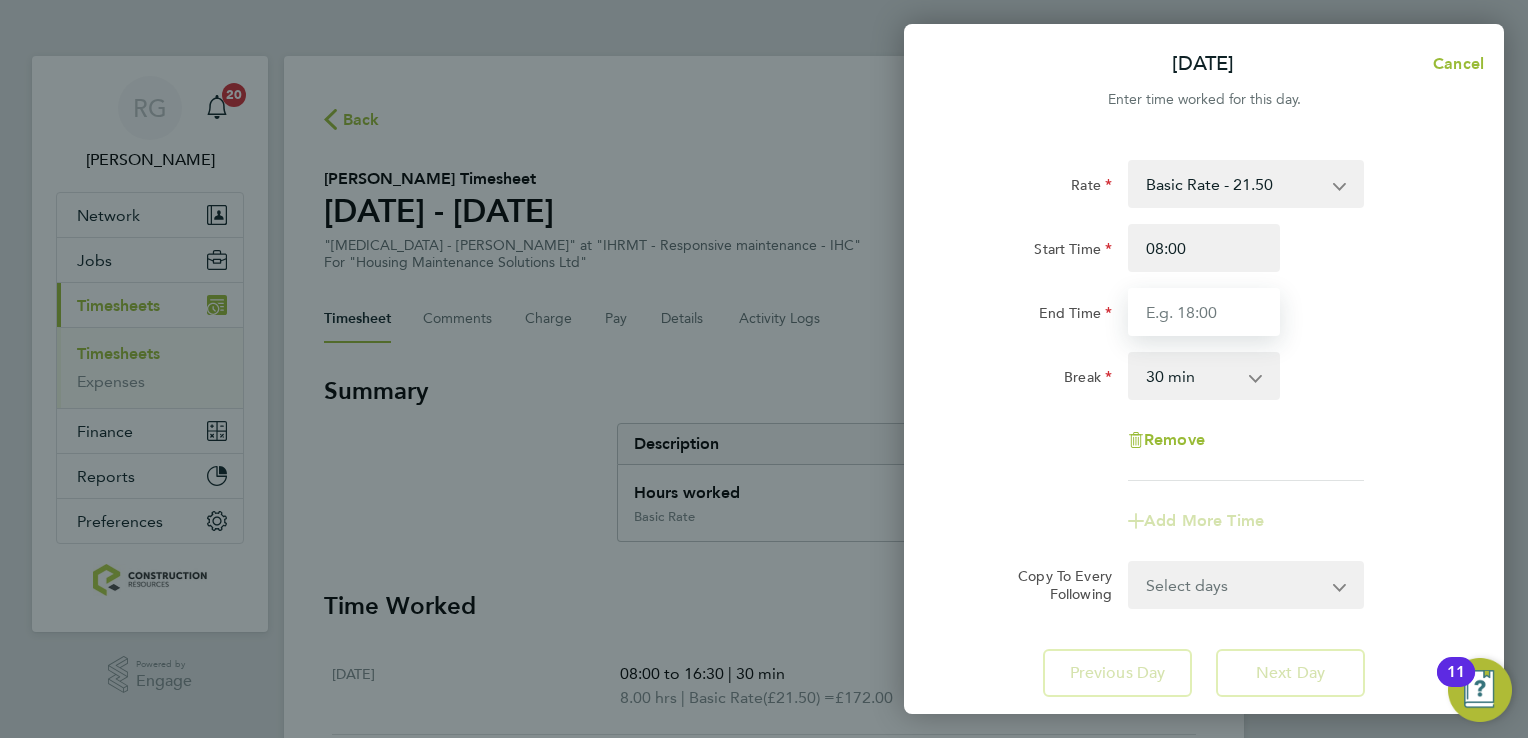 click on "End Time" at bounding box center [1204, 312] 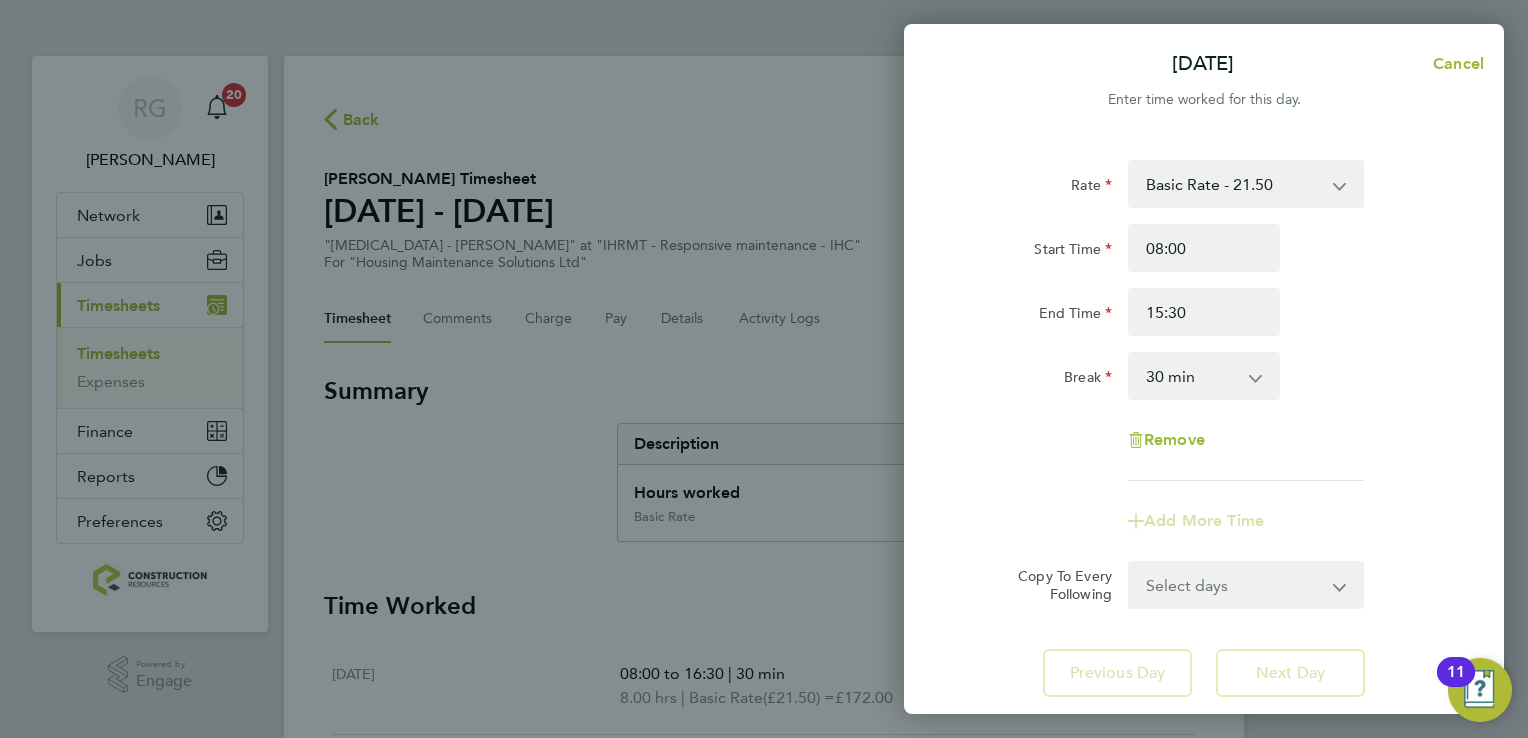 click on "Next Day" 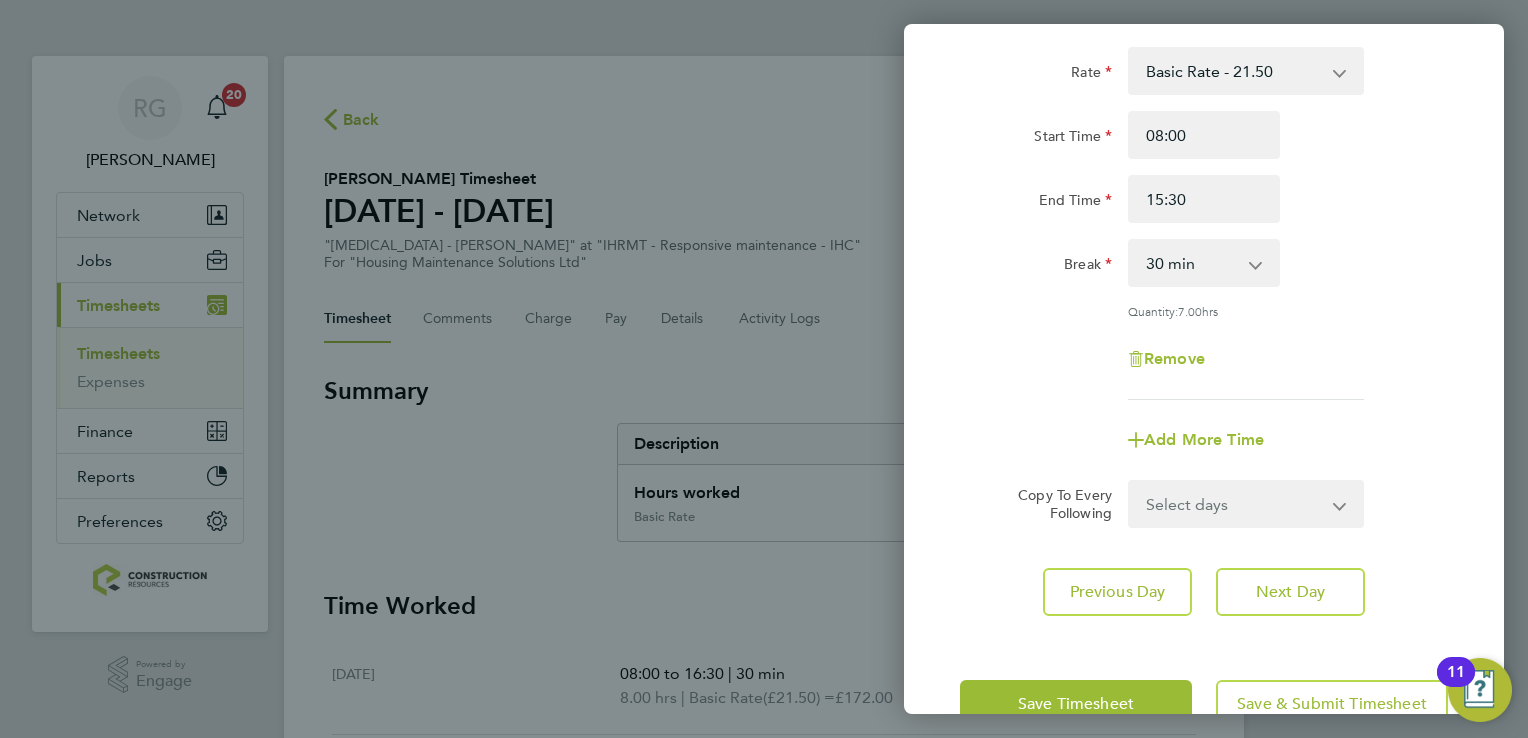 scroll, scrollTop: 164, scrollLeft: 0, axis: vertical 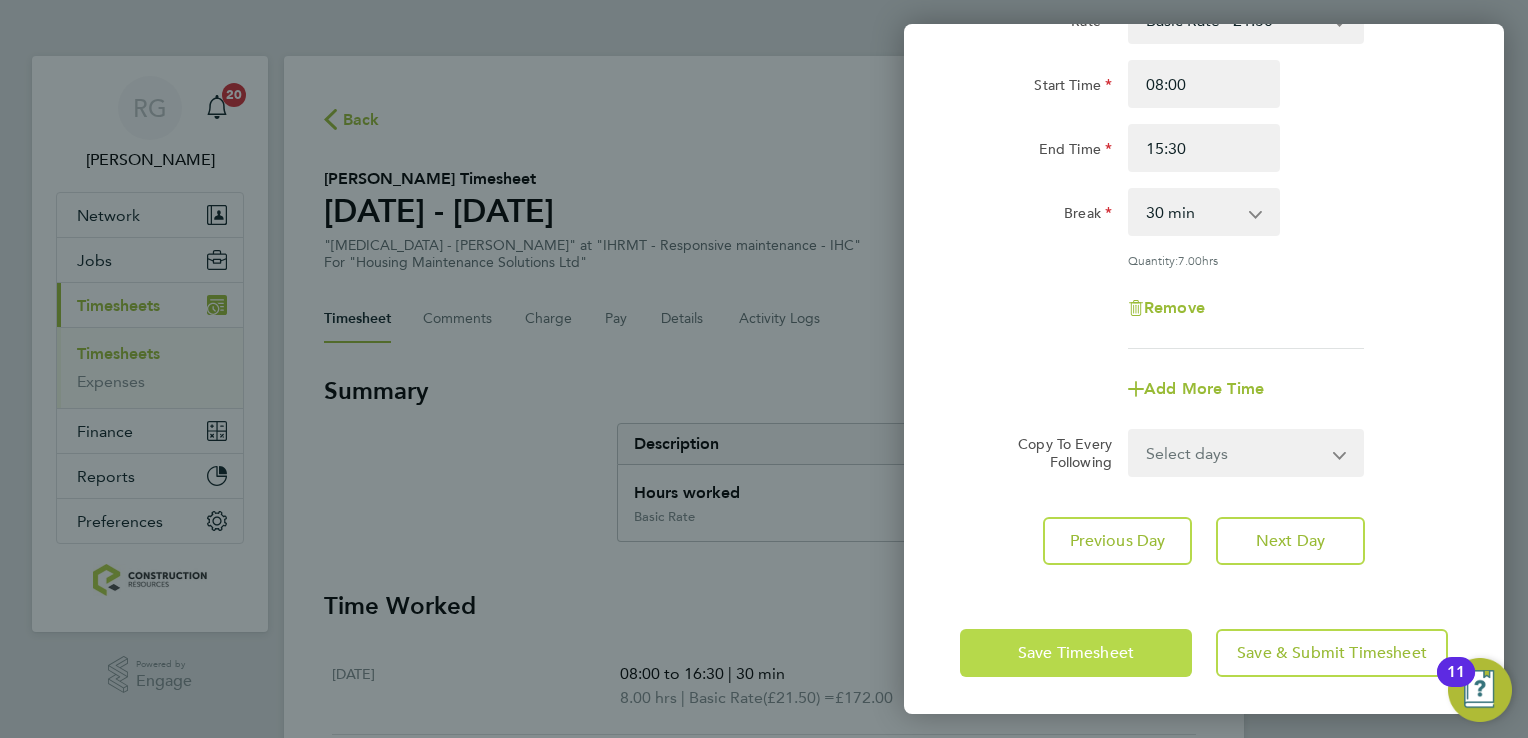 click on "Save Timesheet" 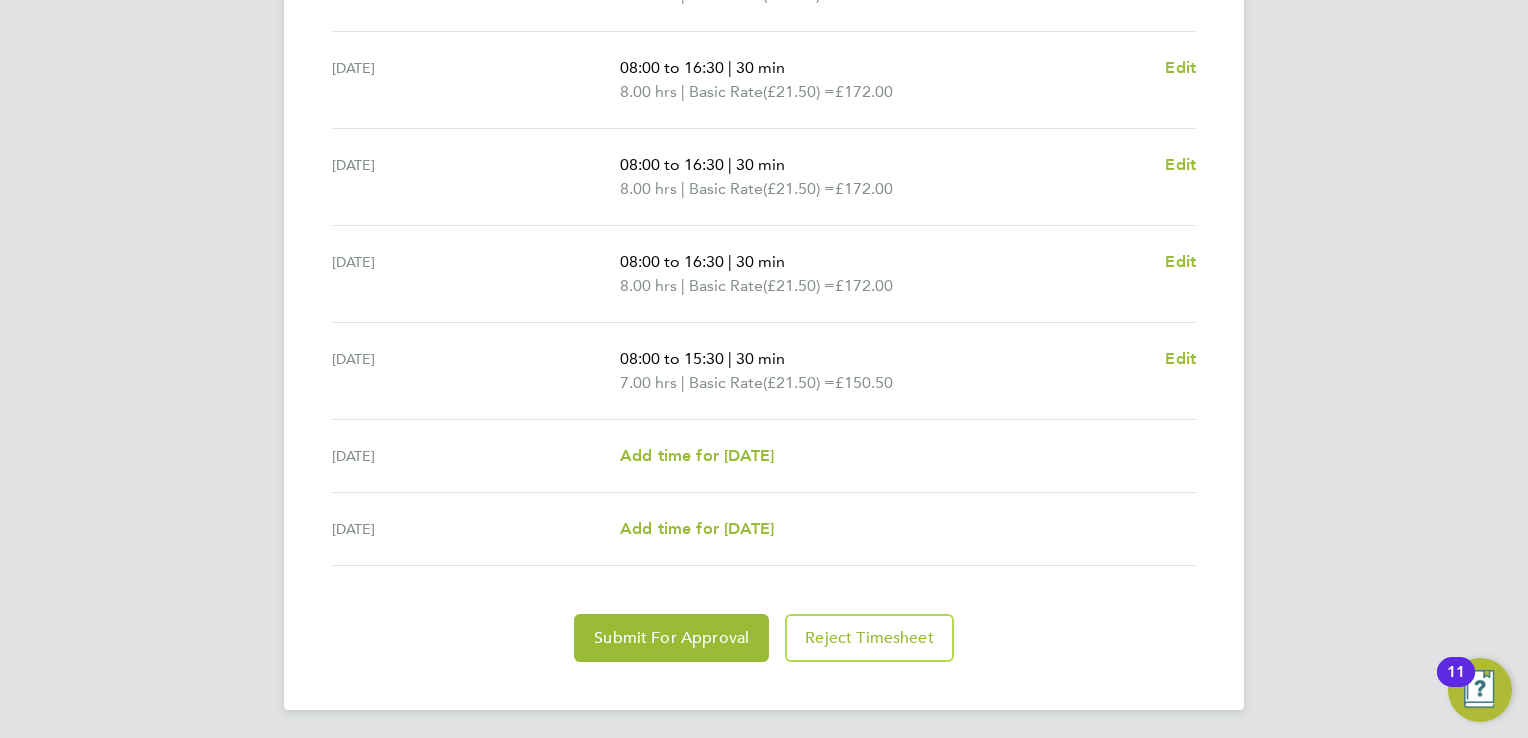 scroll, scrollTop: 704, scrollLeft: 0, axis: vertical 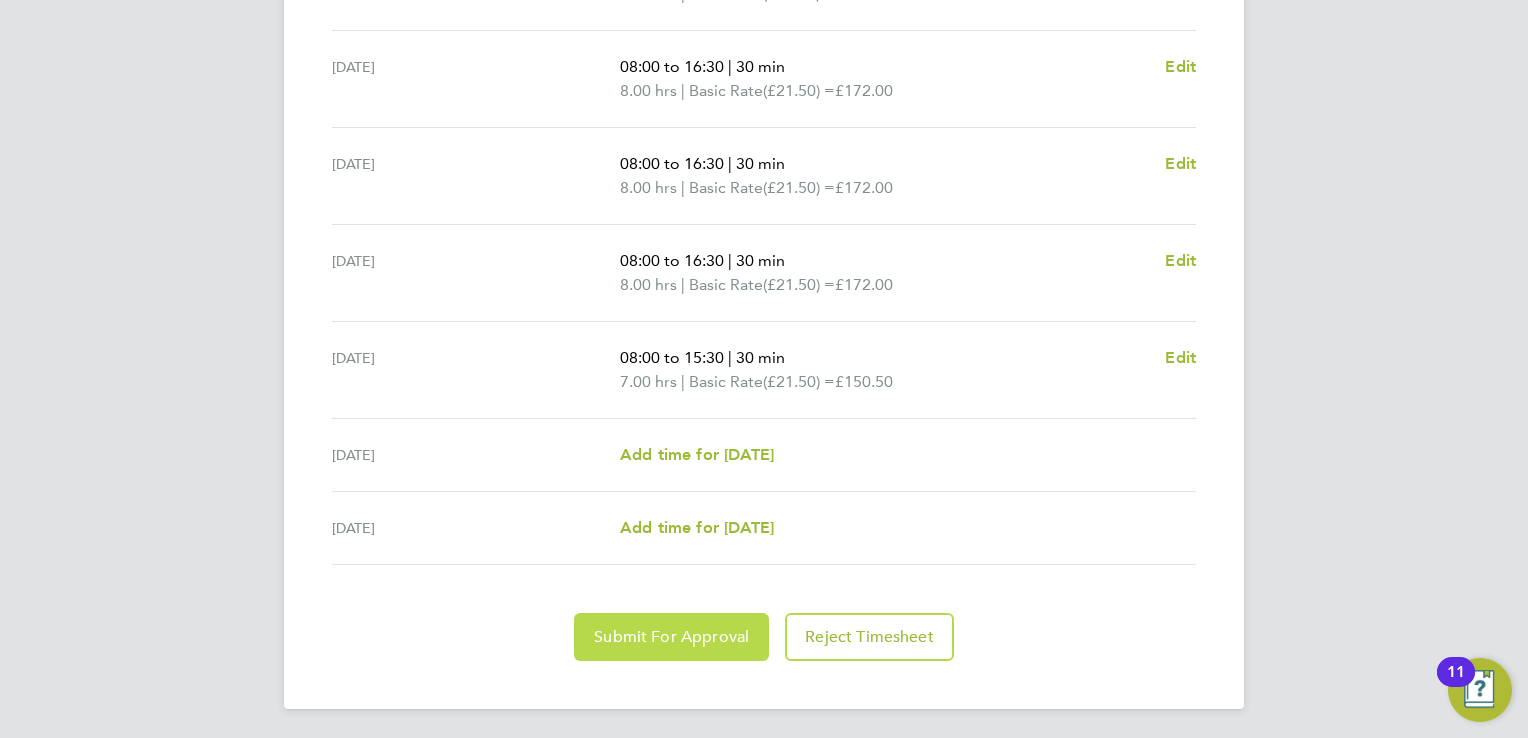click on "Submit For Approval" 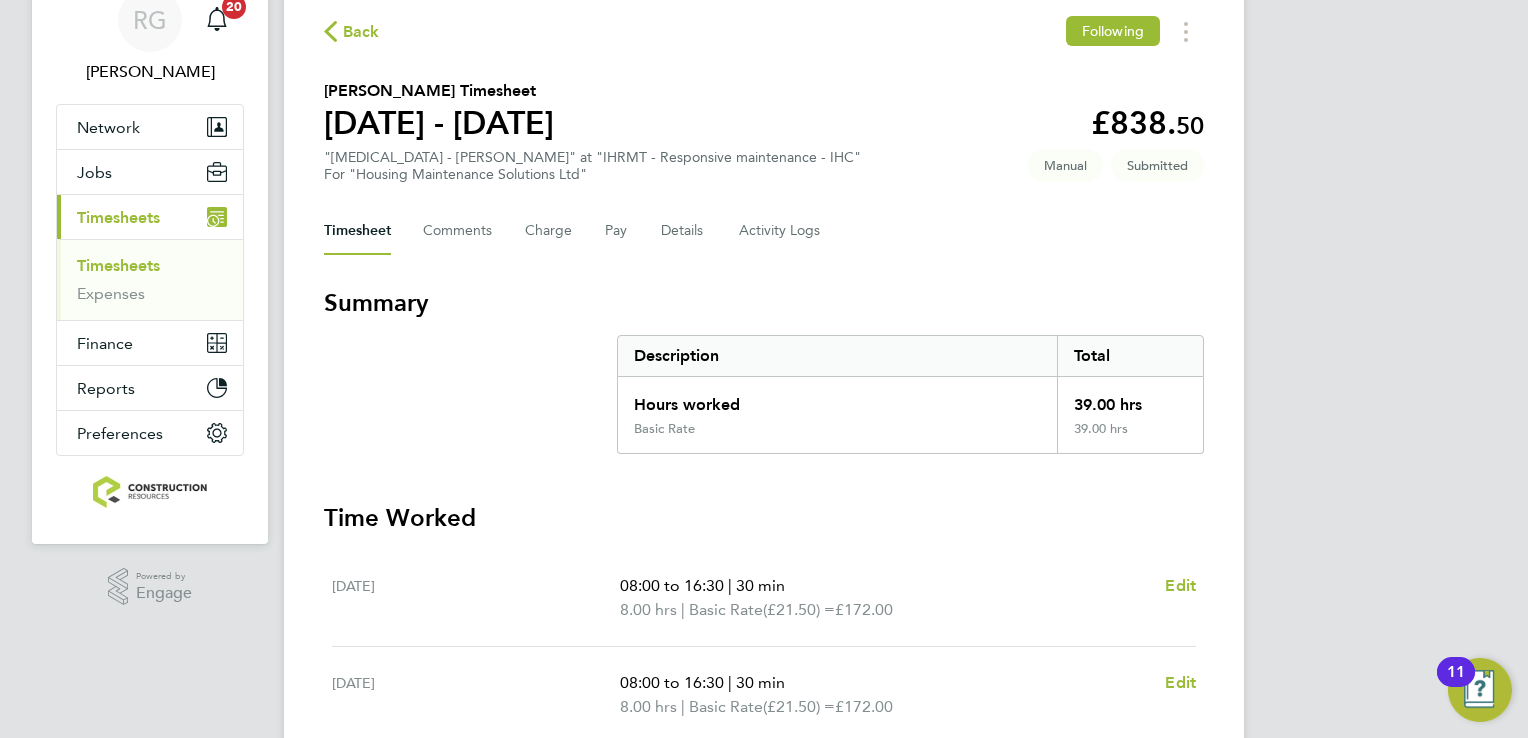 scroll, scrollTop: 0, scrollLeft: 0, axis: both 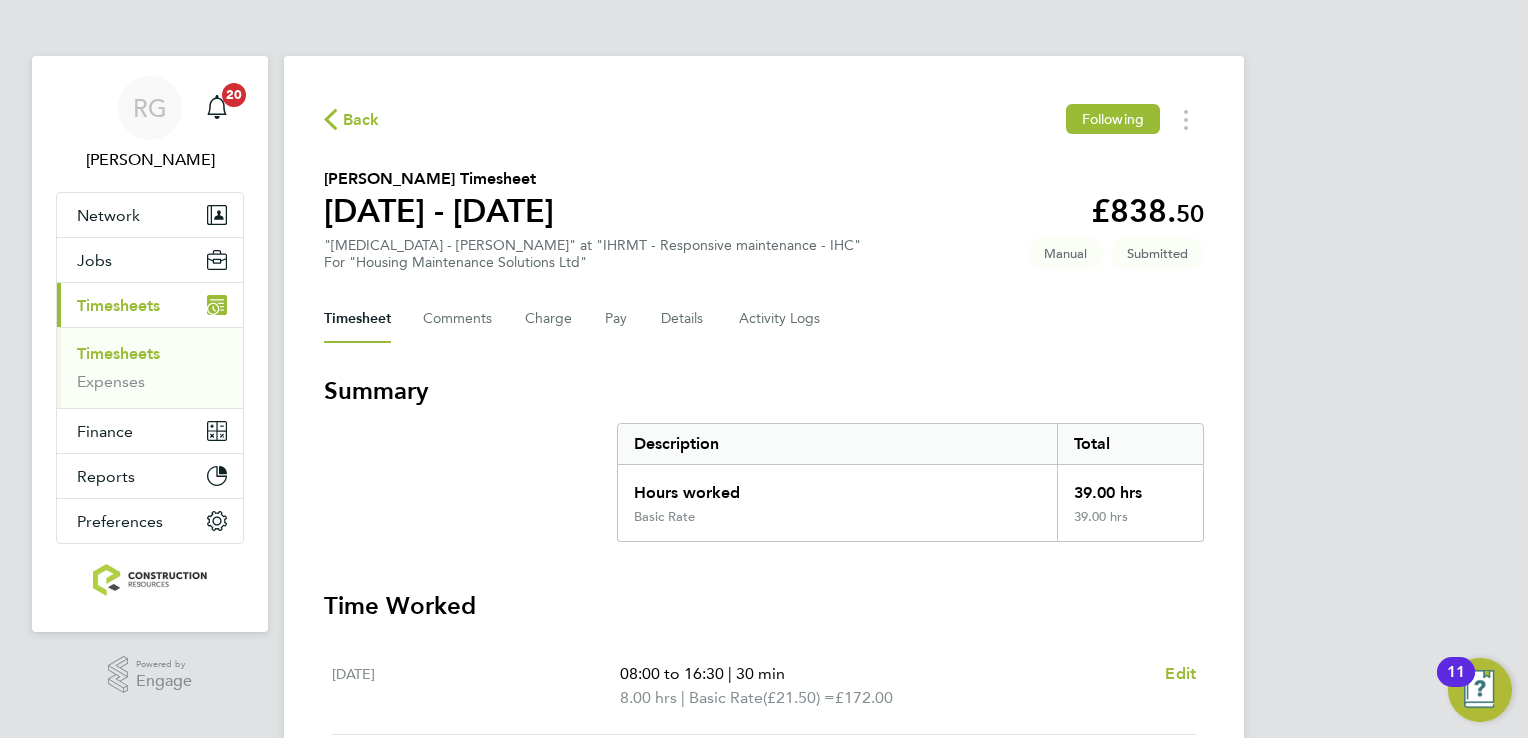 click on "Timesheets" at bounding box center [118, 305] 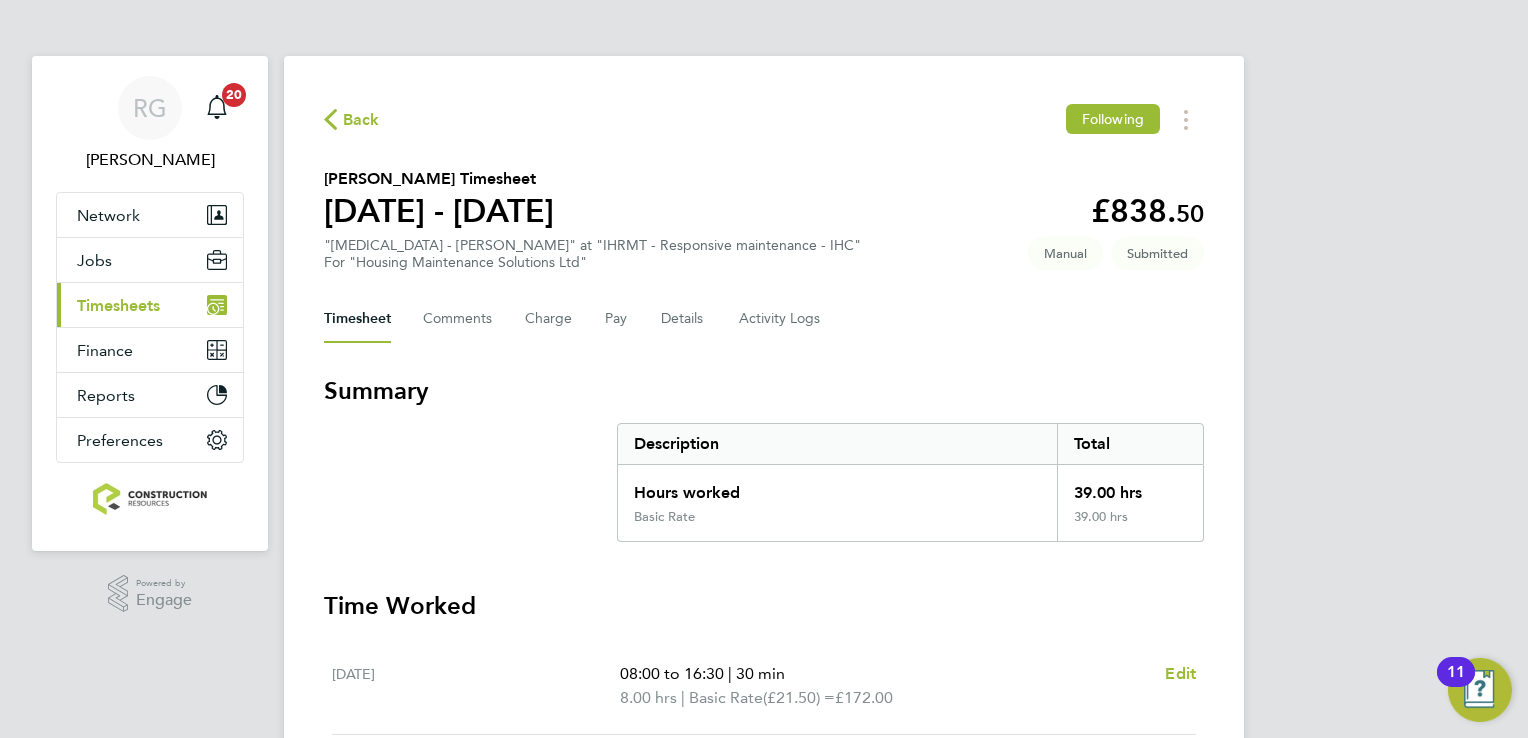 click on "Timesheets" at bounding box center (118, 305) 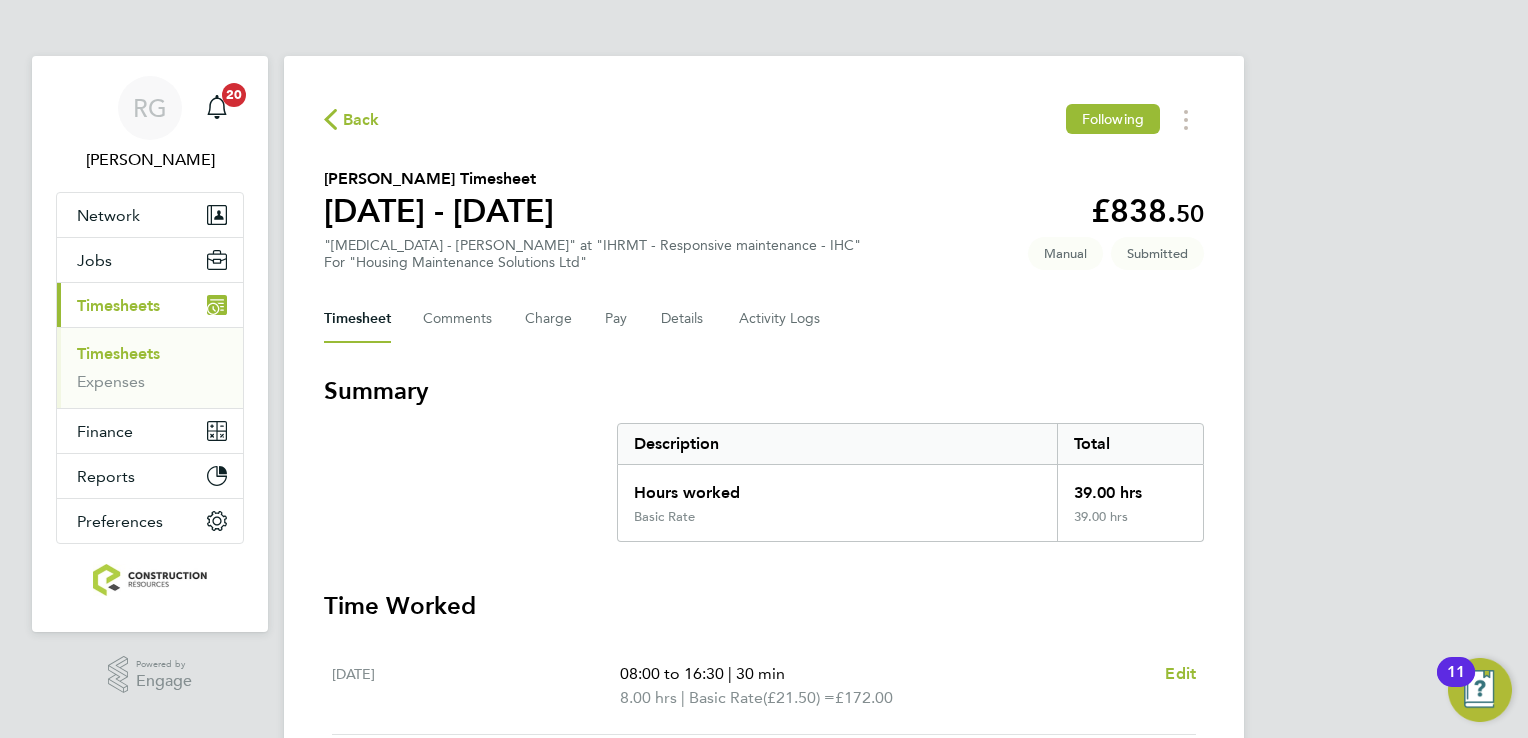 click on "Timesheets" at bounding box center (118, 353) 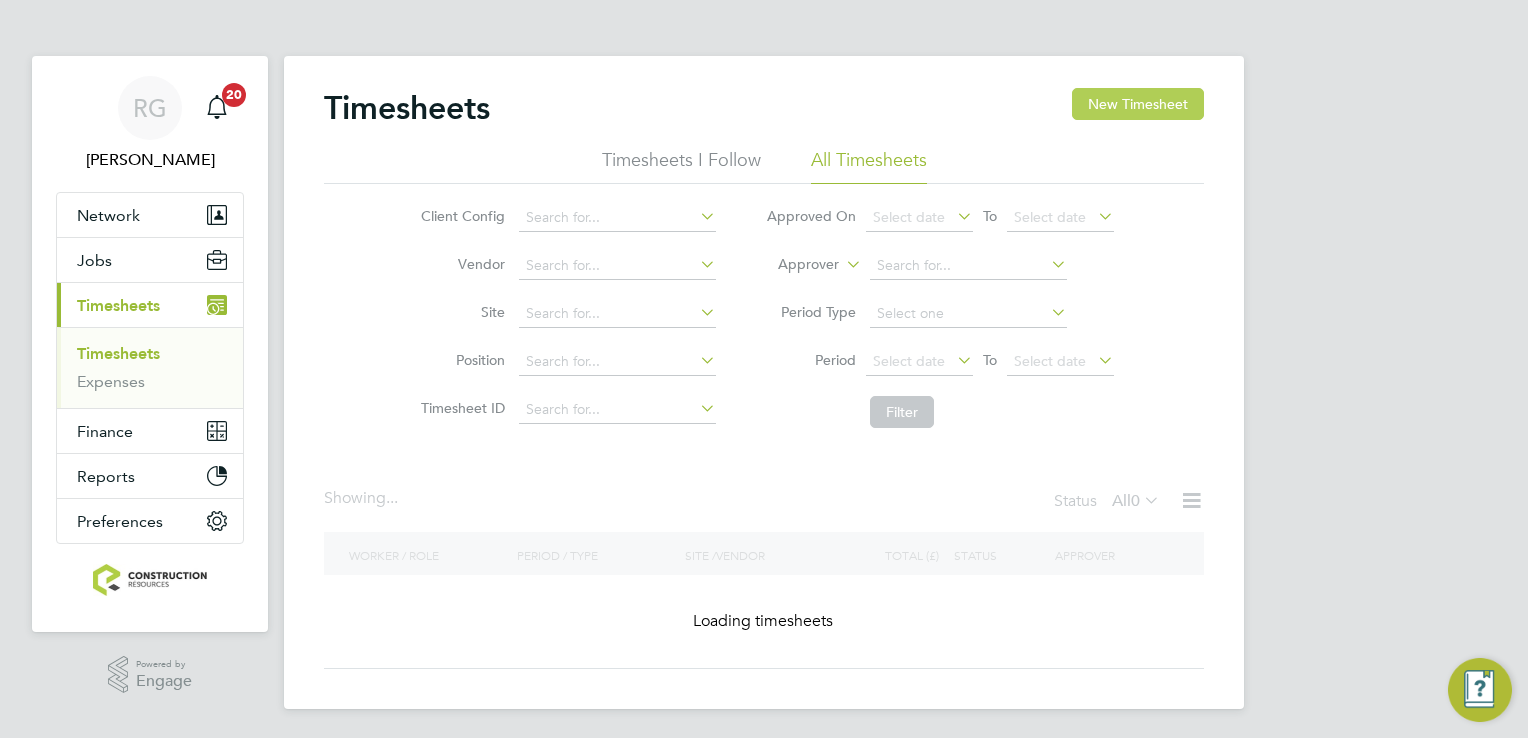 click on "New Timesheet" 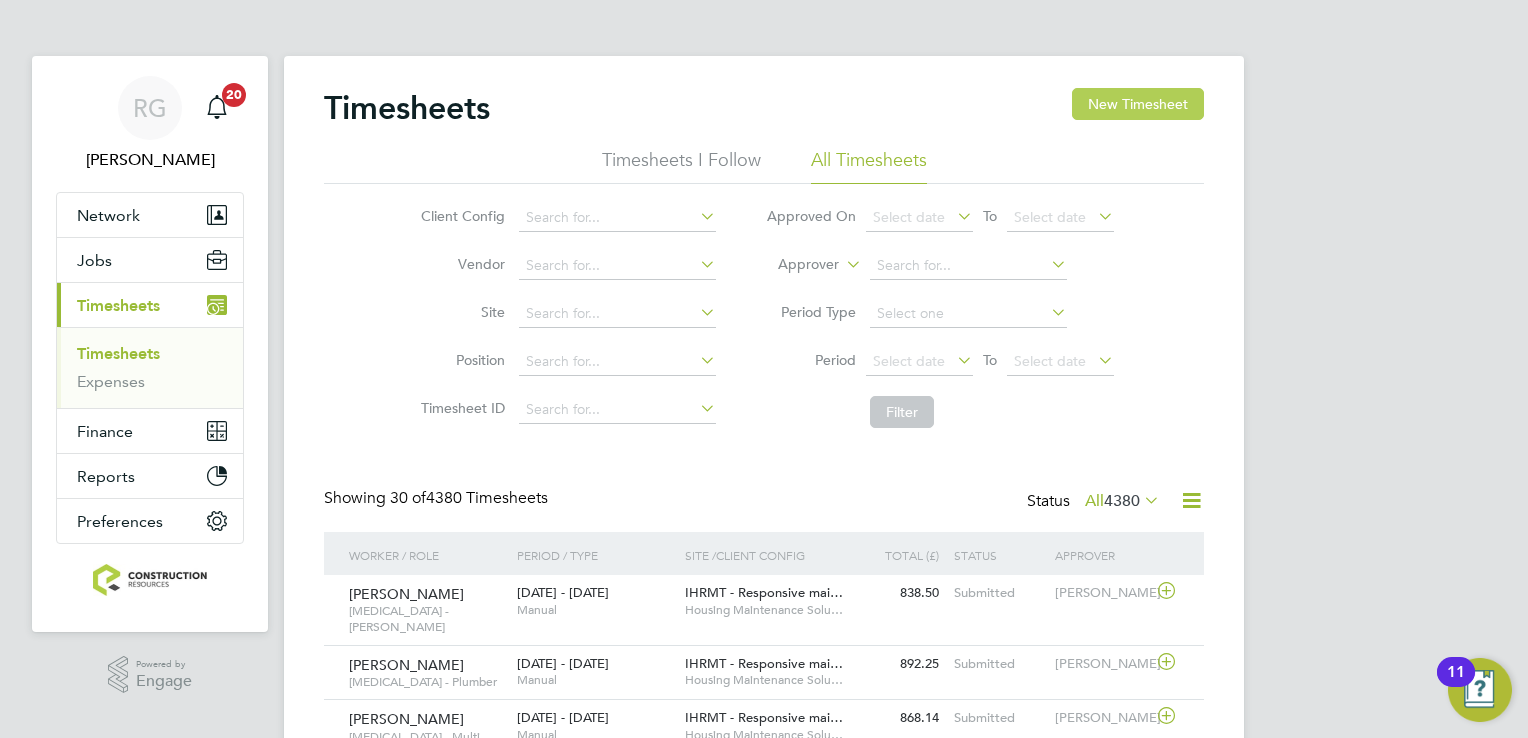 scroll, scrollTop: 9, scrollLeft: 10, axis: both 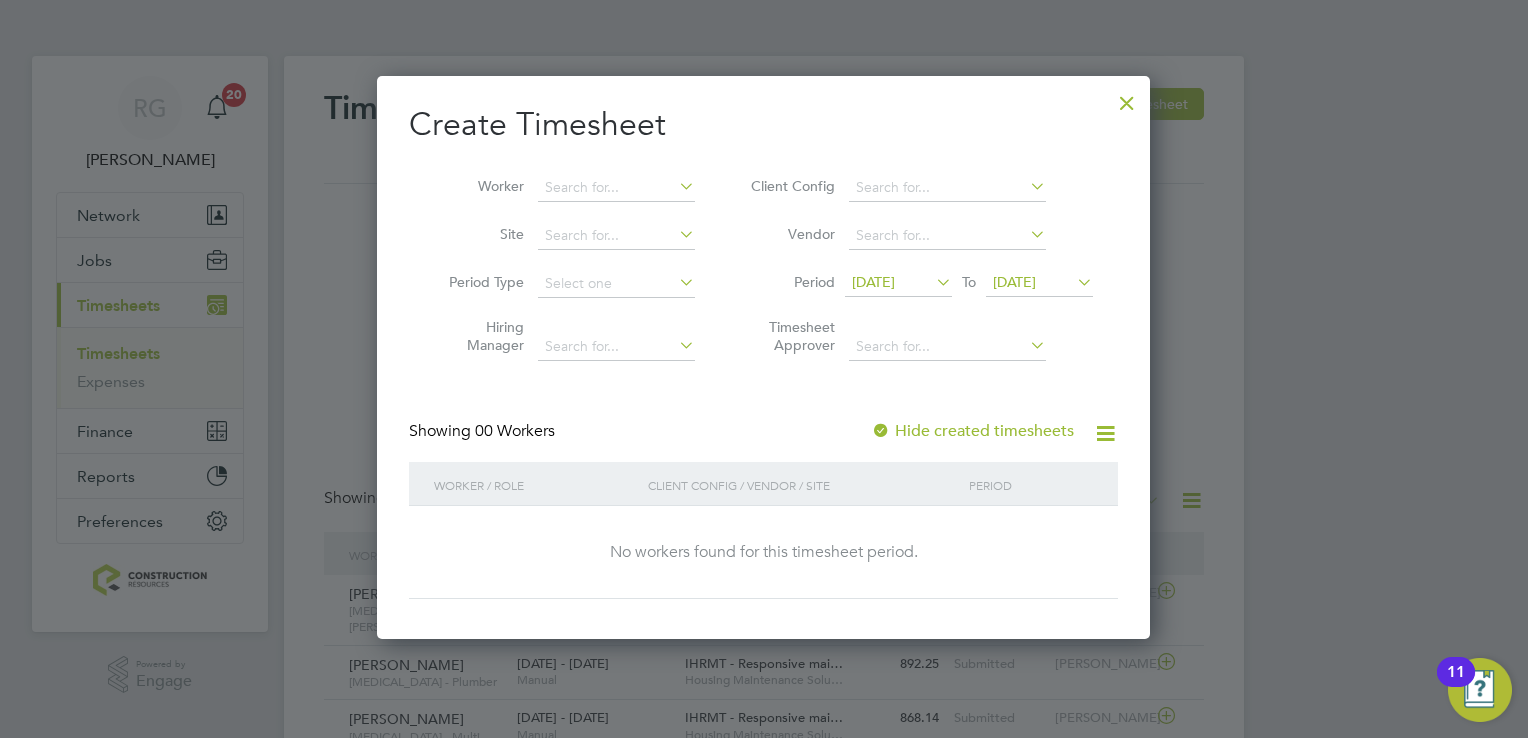 click at bounding box center [932, 282] 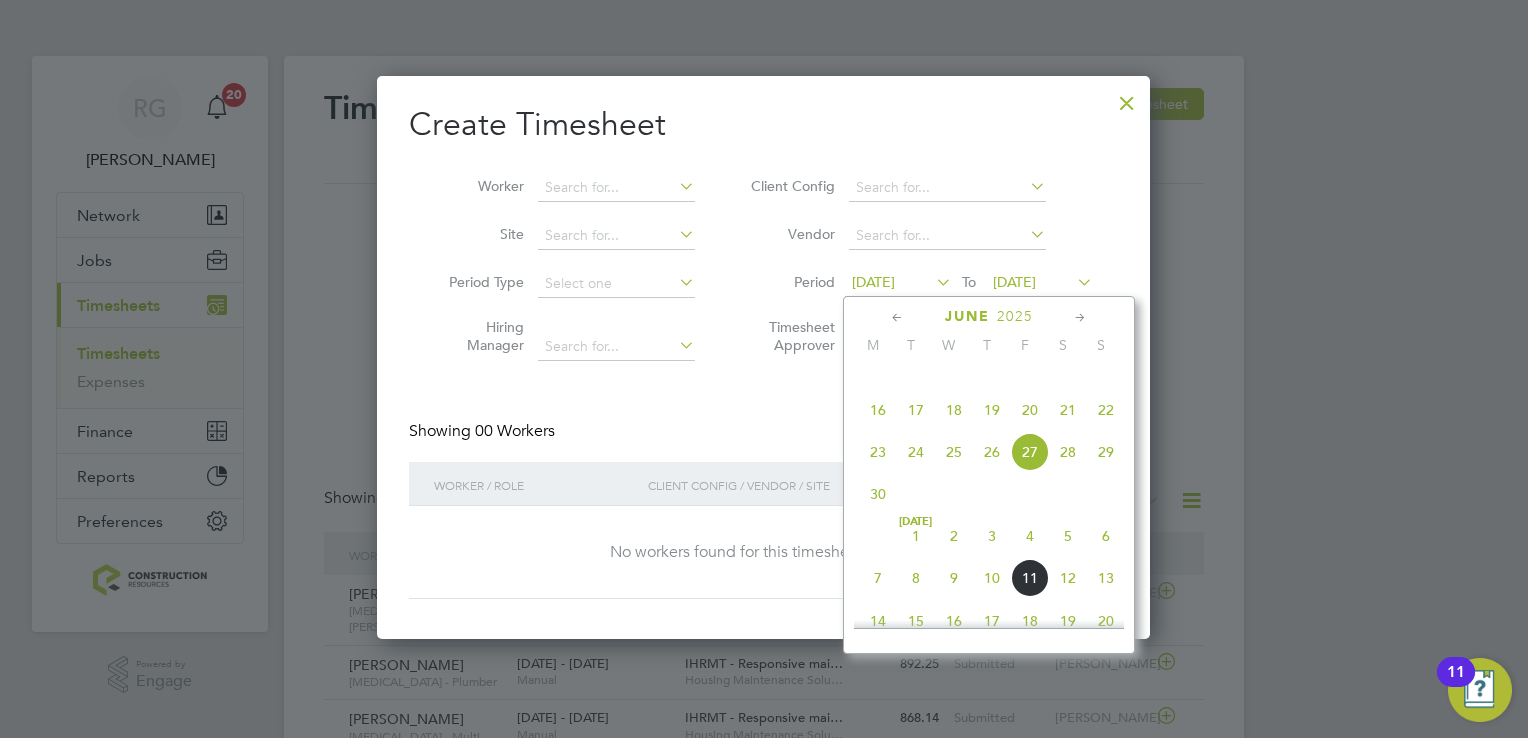 click on "7" 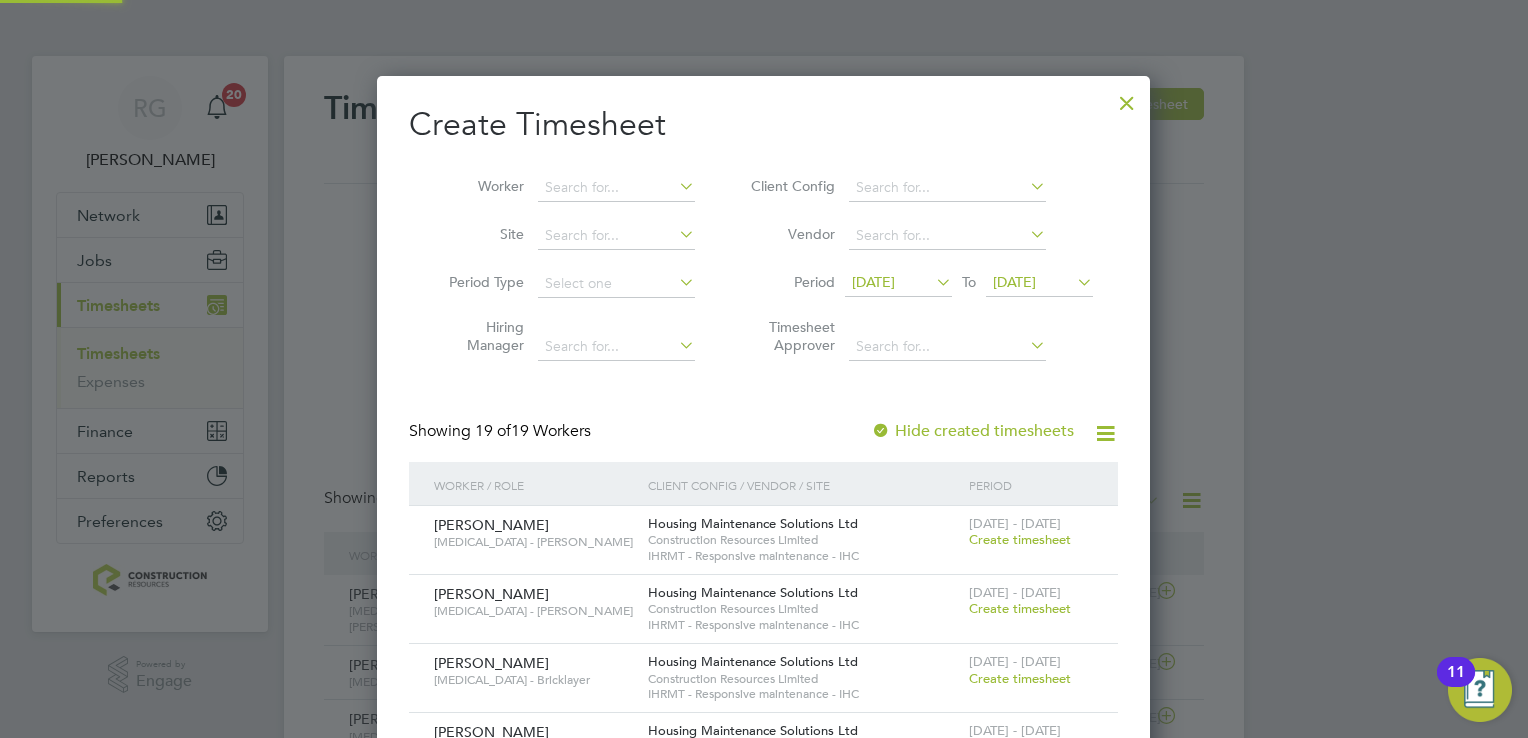 click at bounding box center [1073, 282] 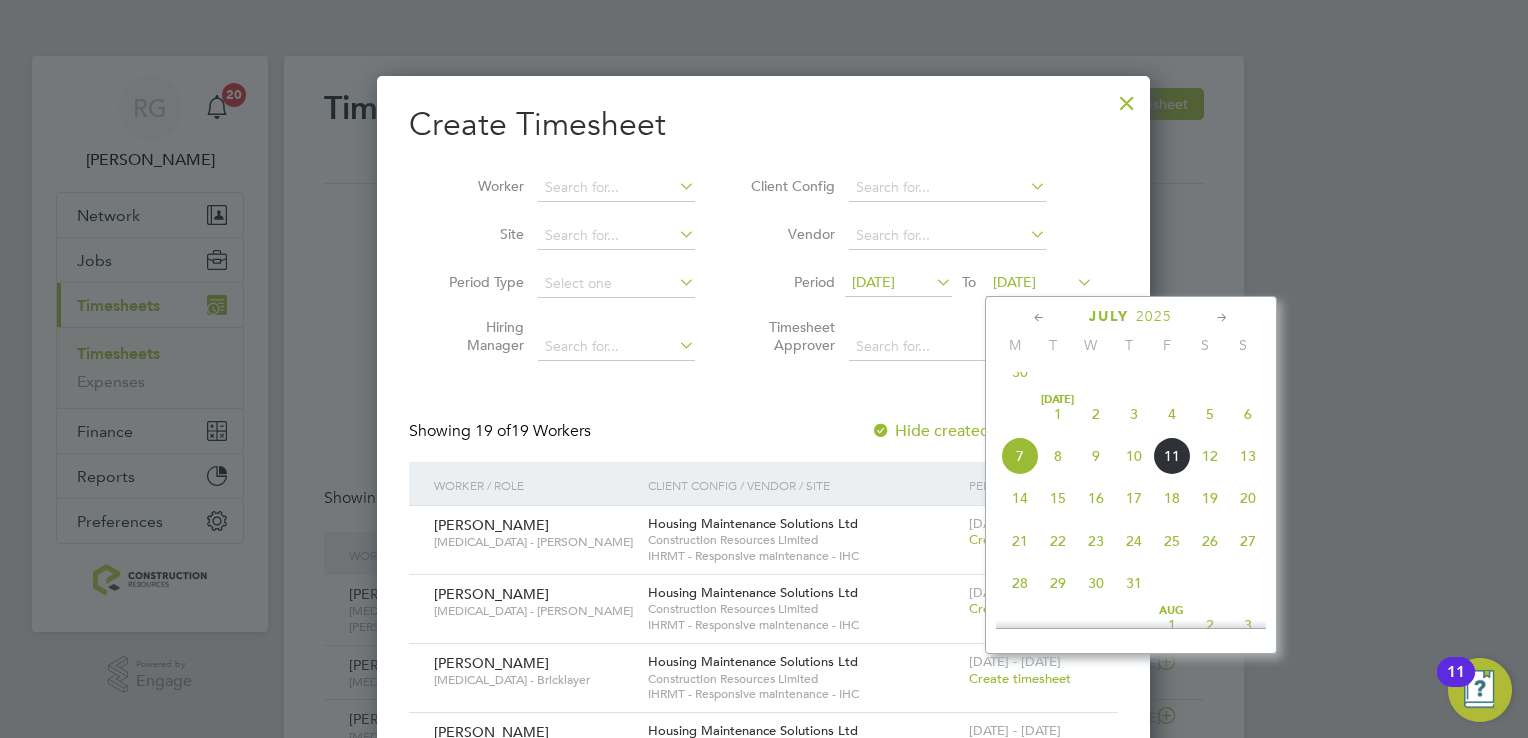 click on "13" 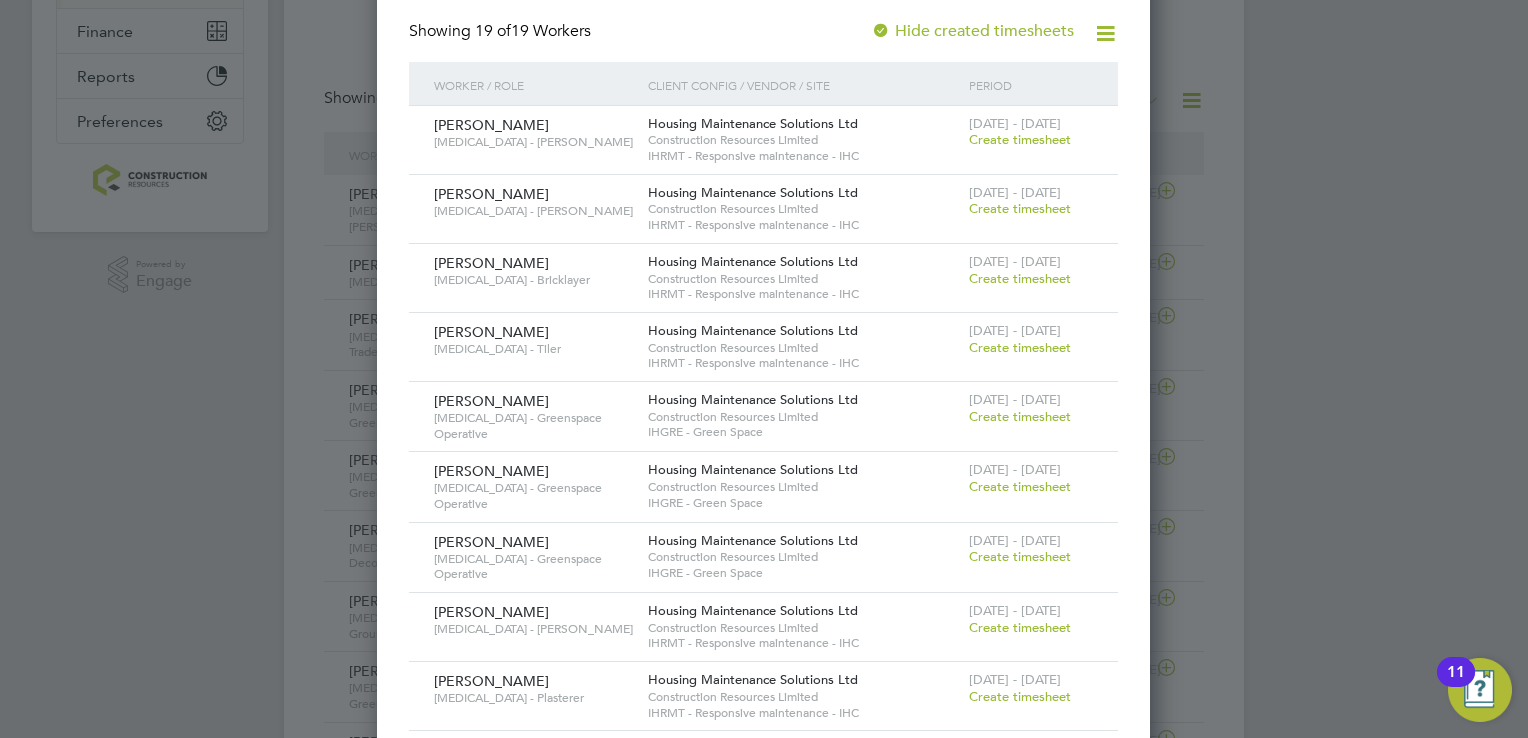 click on "Create timesheet" at bounding box center [1020, 627] 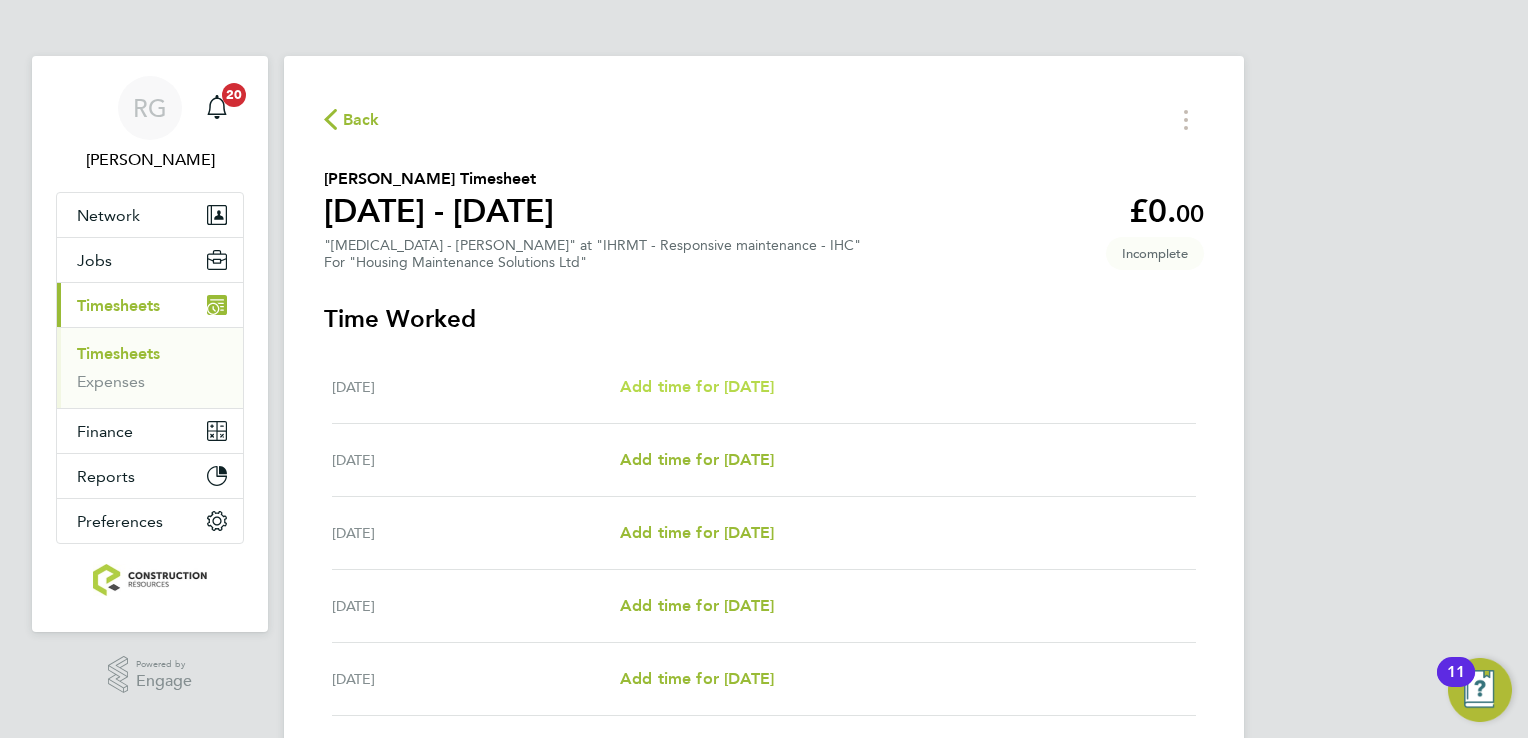 click on "Add time for [DATE]" at bounding box center (697, 386) 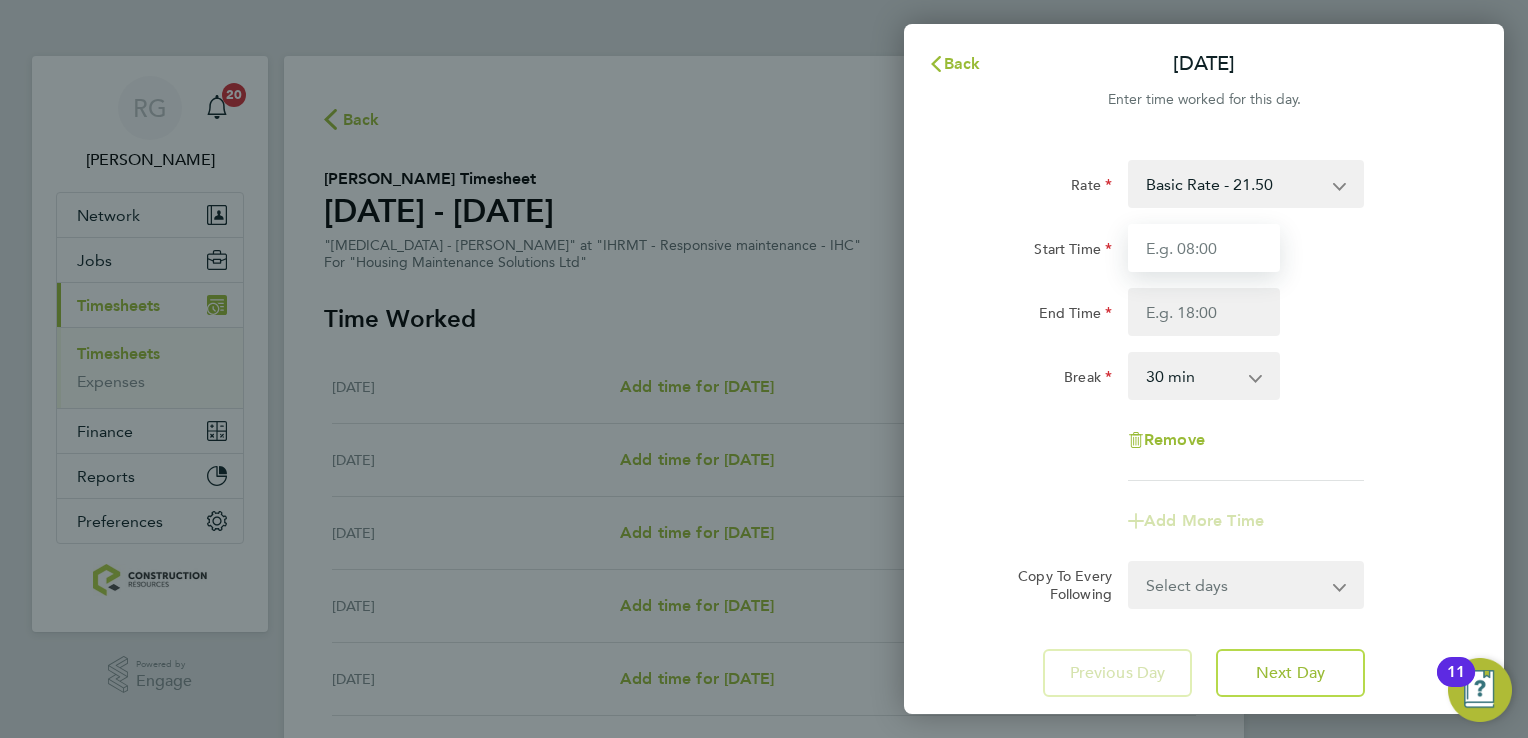 click on "Start Time" at bounding box center [1204, 248] 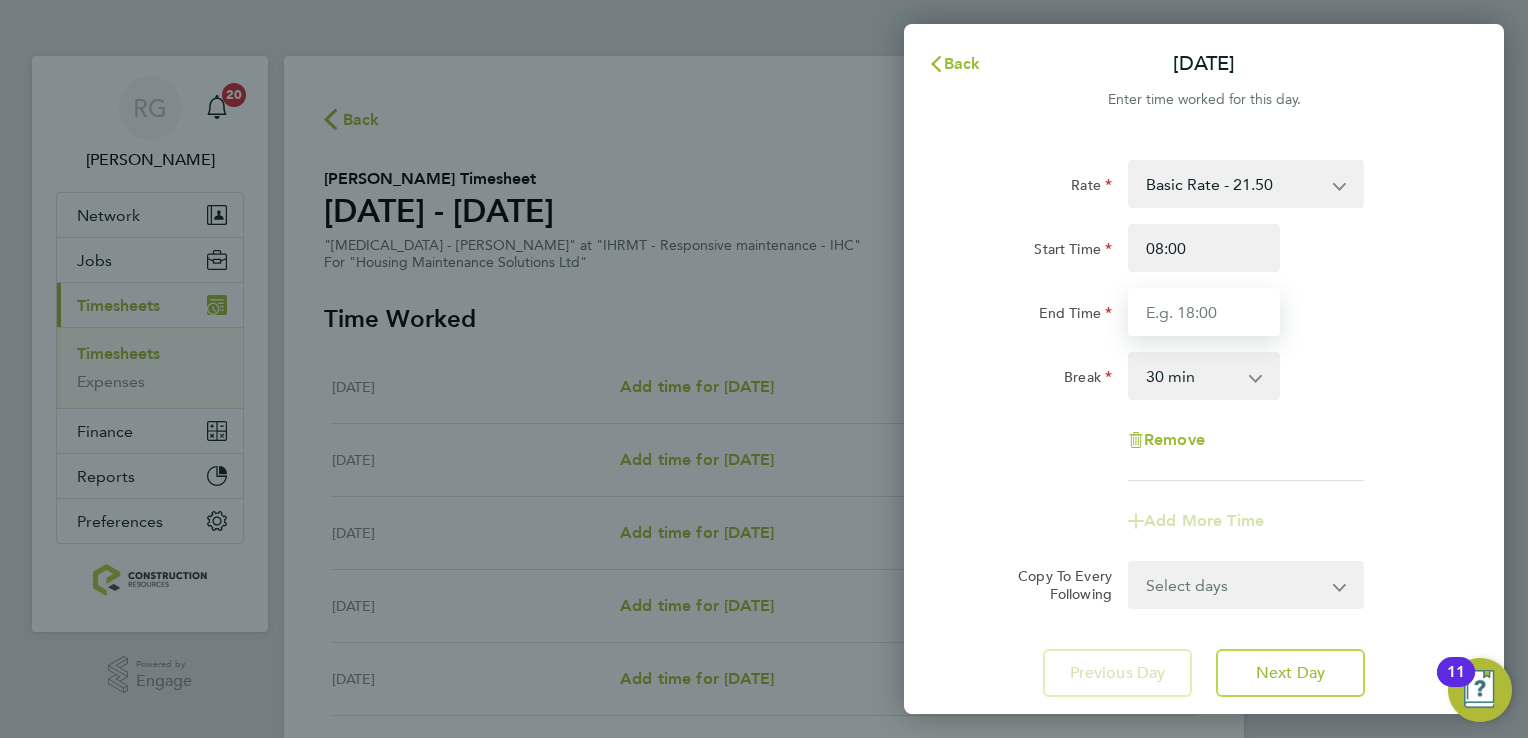 click on "End Time" at bounding box center (1204, 312) 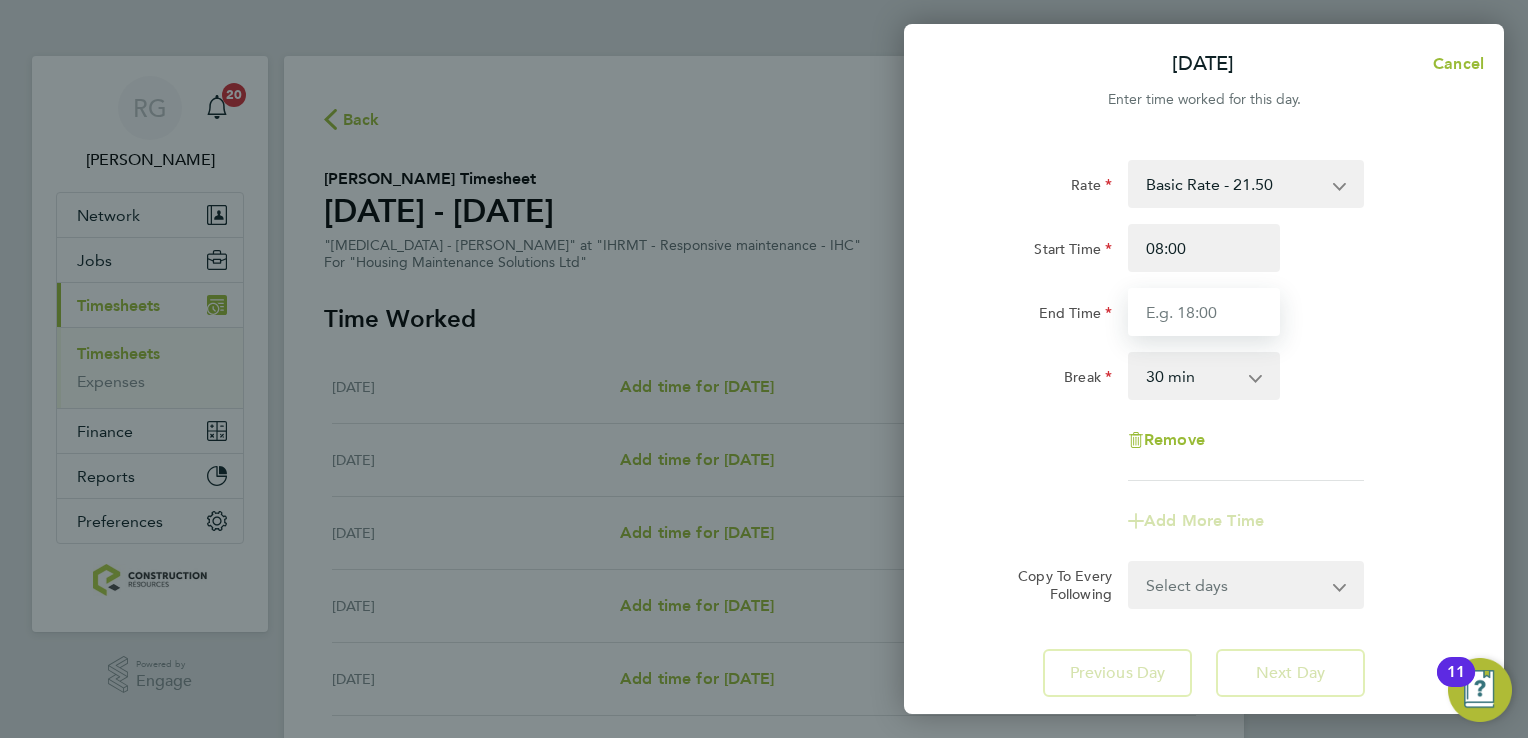 type on "16:30" 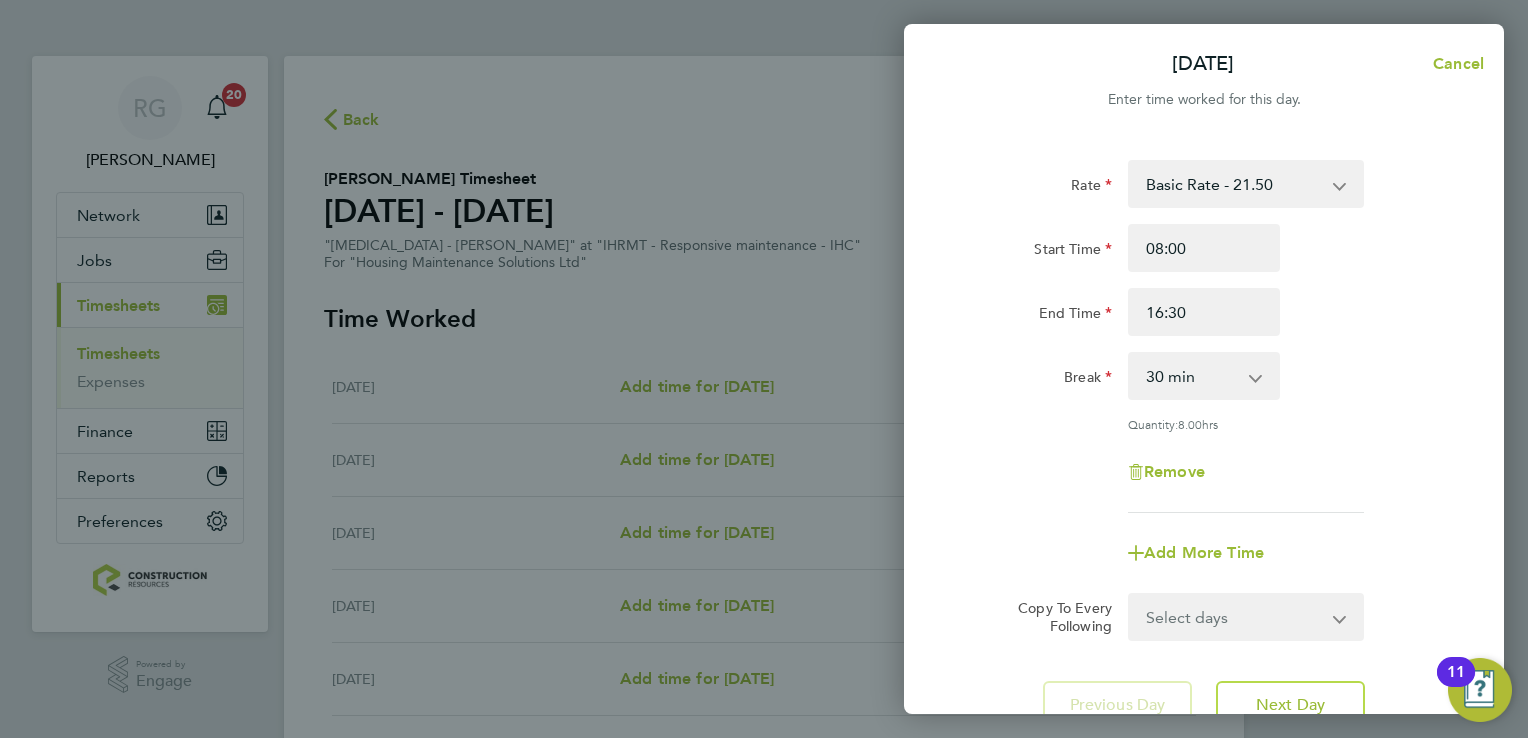 click on "Rate  Basic Rate - 21.50
Start Time 08:00 End Time 16:30 Break  0 min   15 min   30 min   45 min   60 min   75 min   90 min
Quantity:  8.00  hrs
Remove" 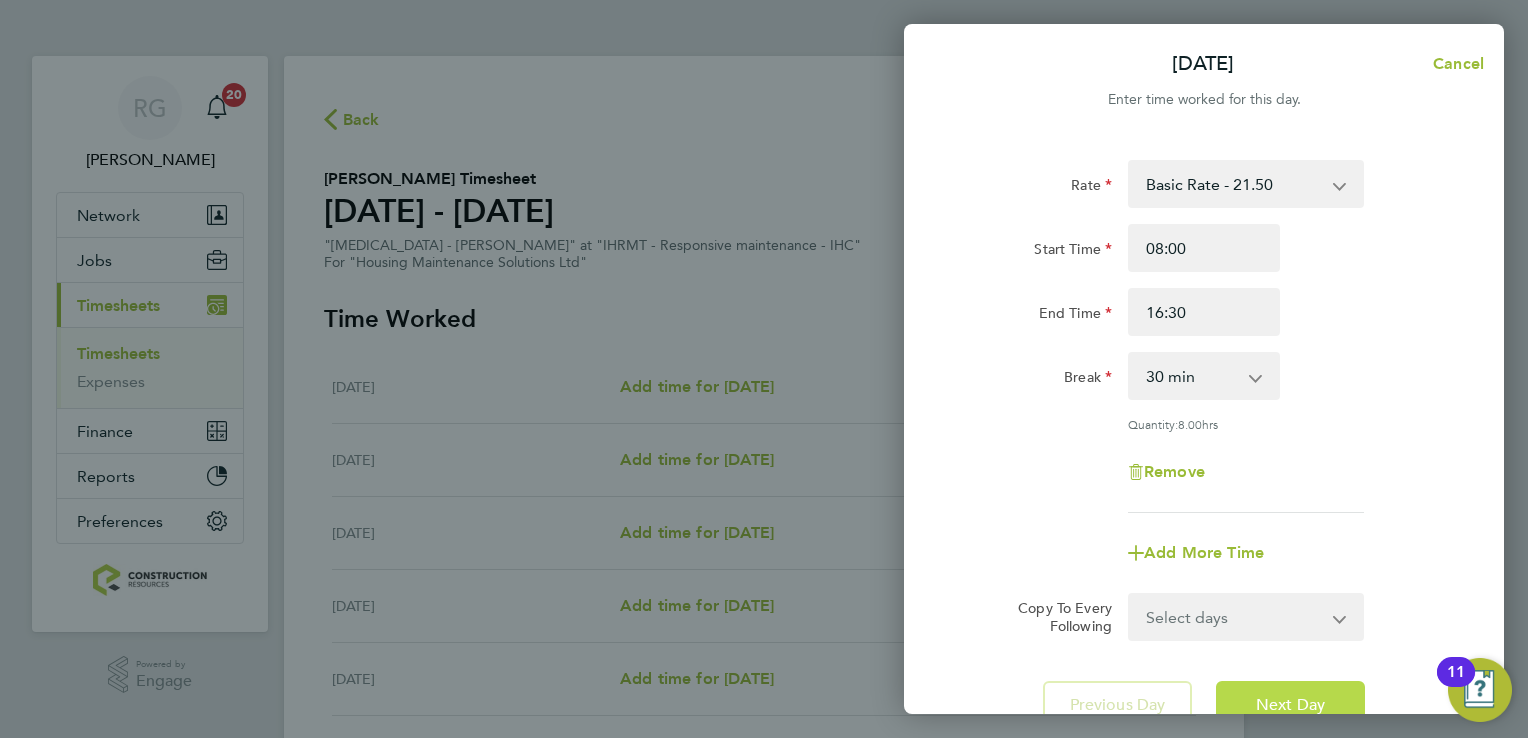 click on "Next Day" 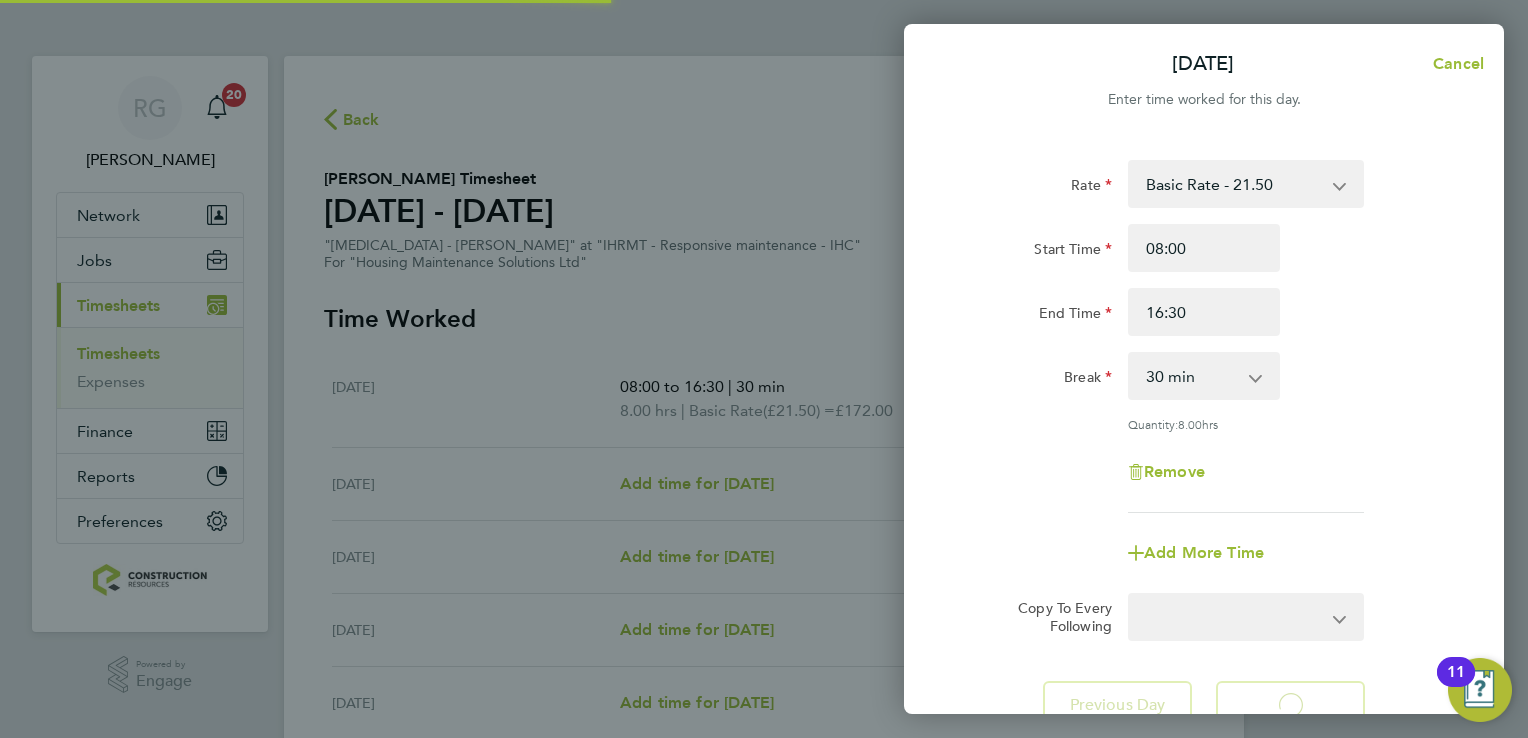 select on "30" 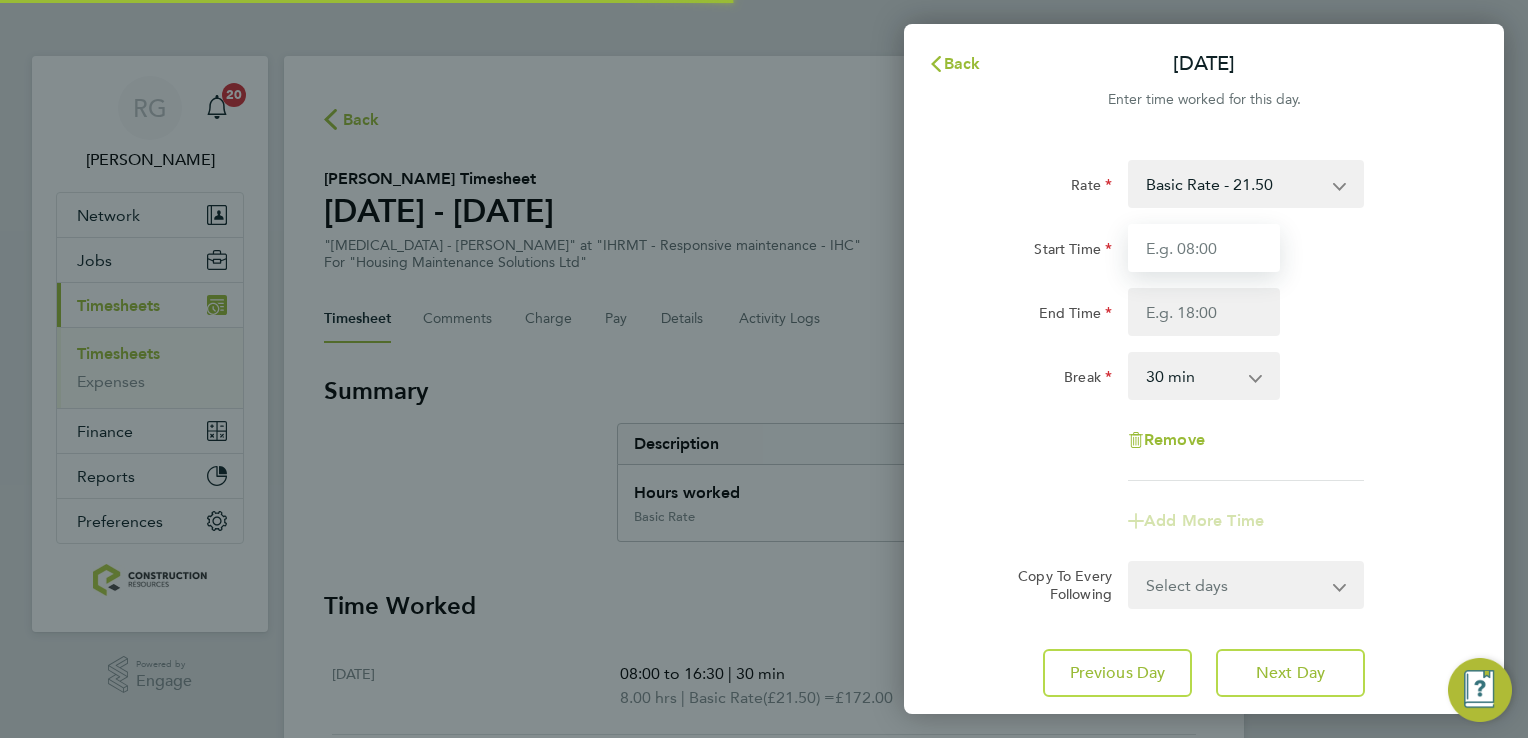 click on "Start Time" at bounding box center [1204, 248] 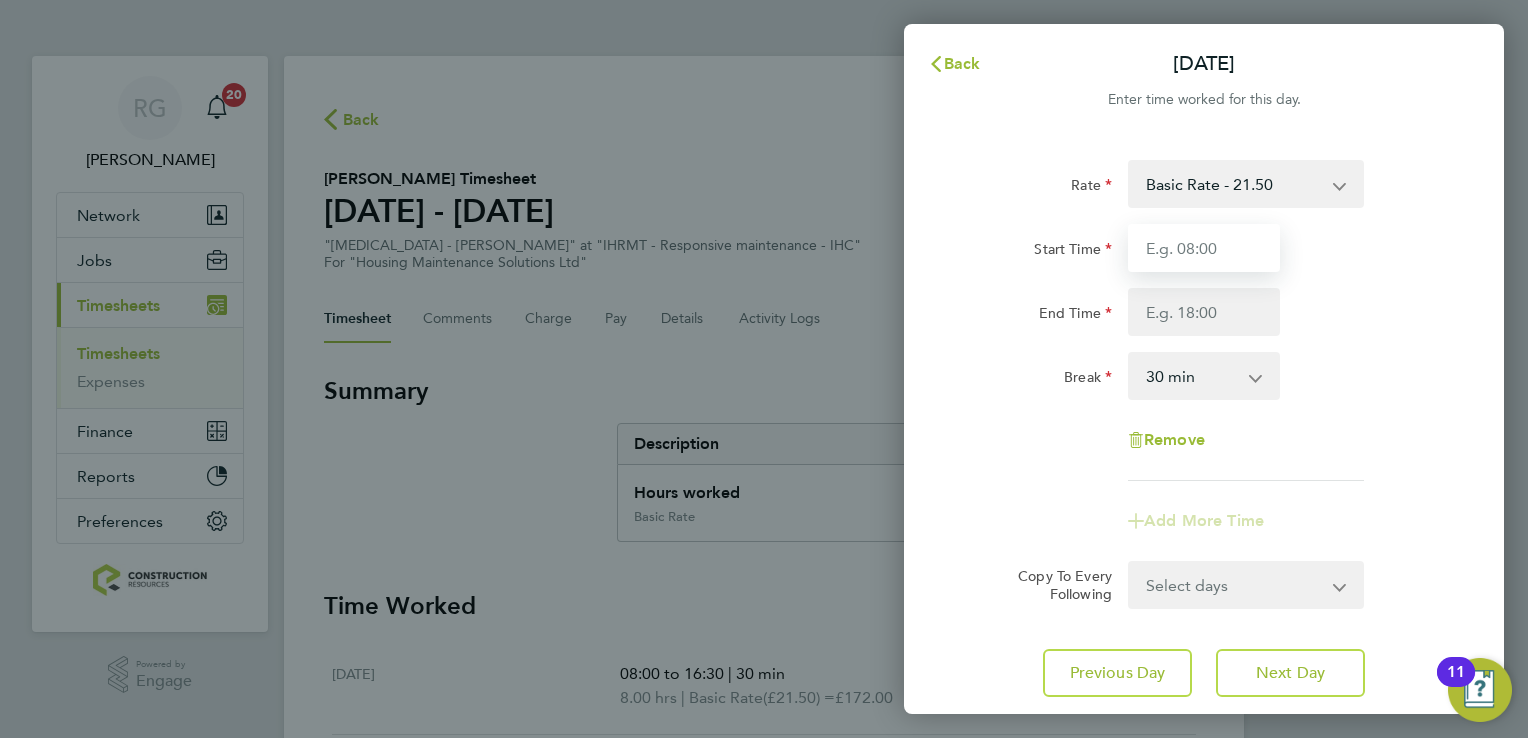 type on "08:00" 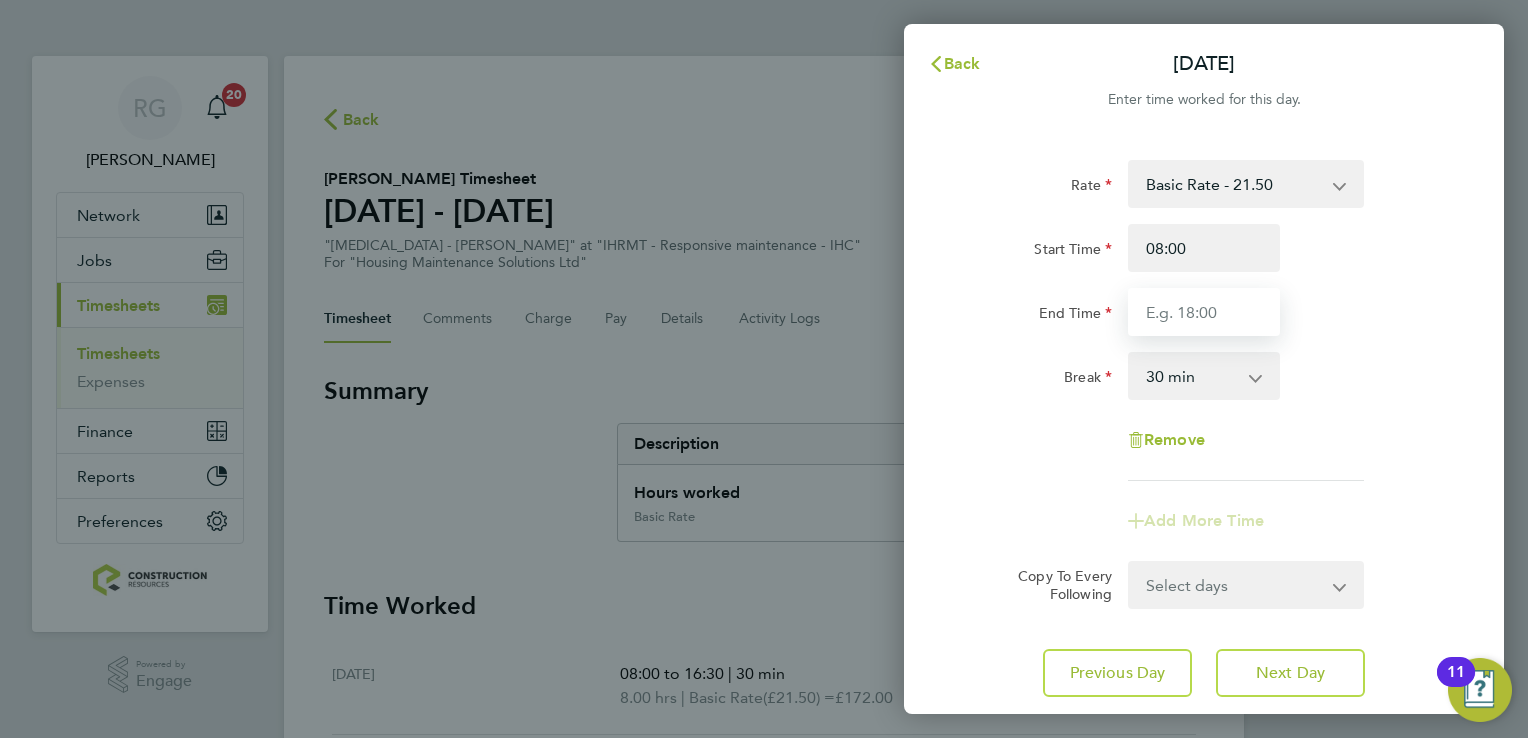 type on "16:30" 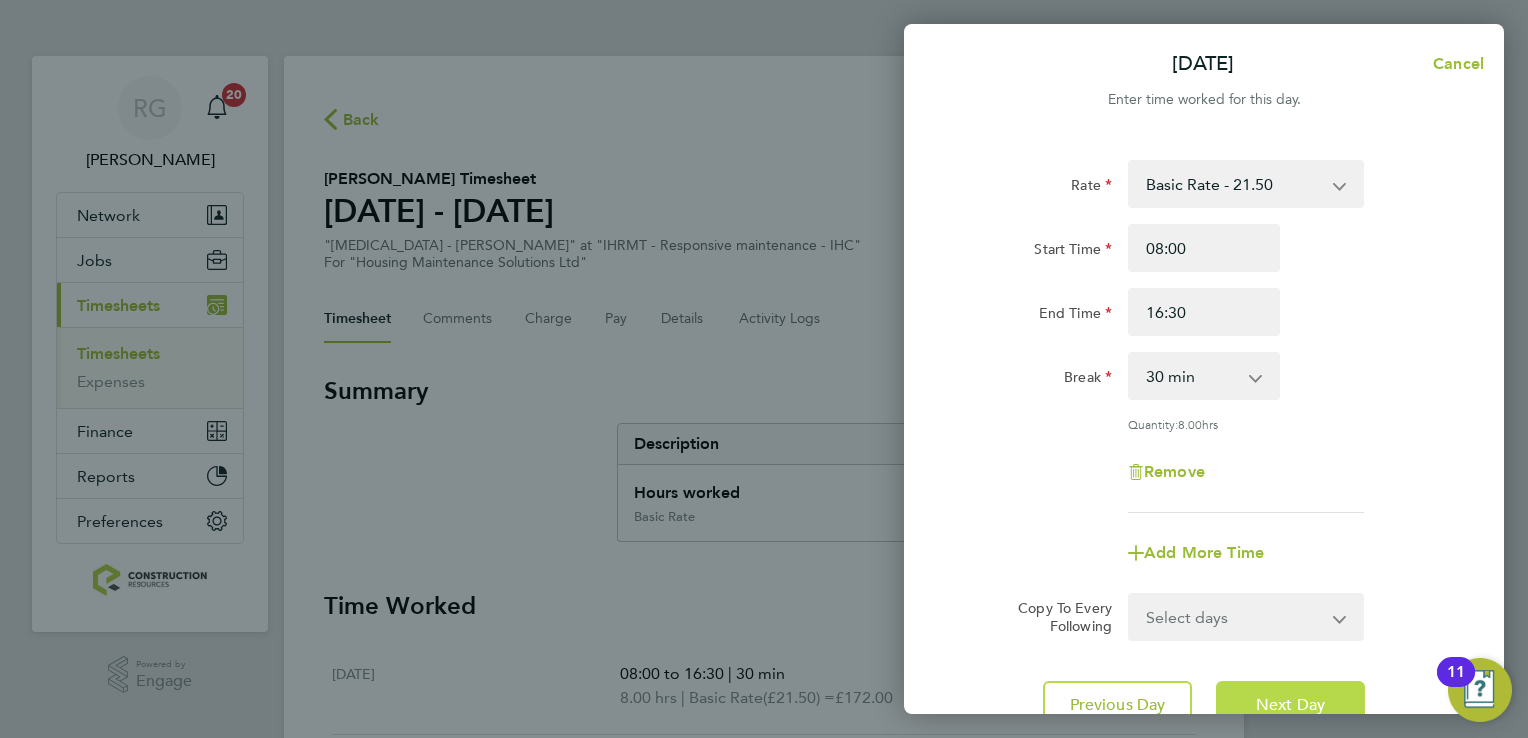 click on "Next Day" 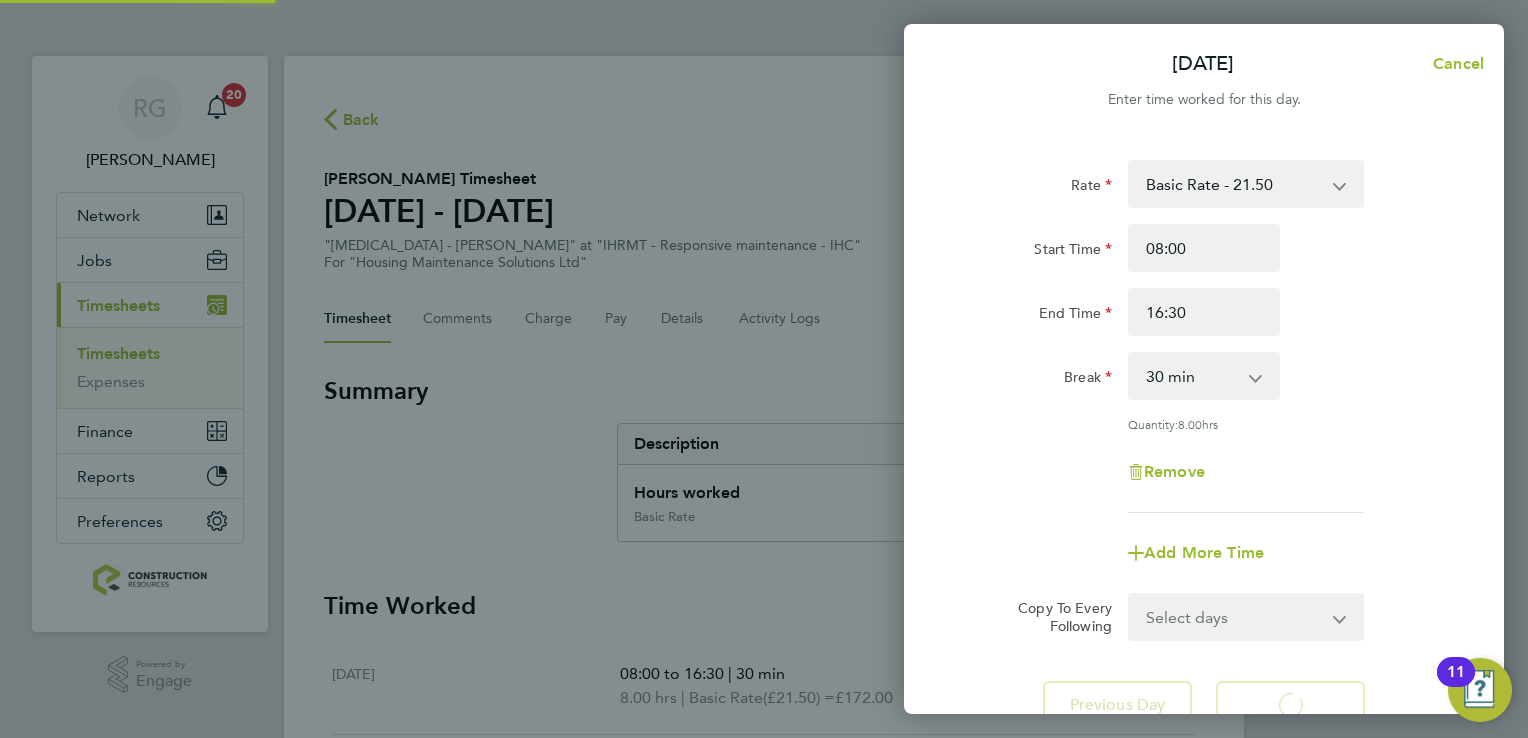 select on "30" 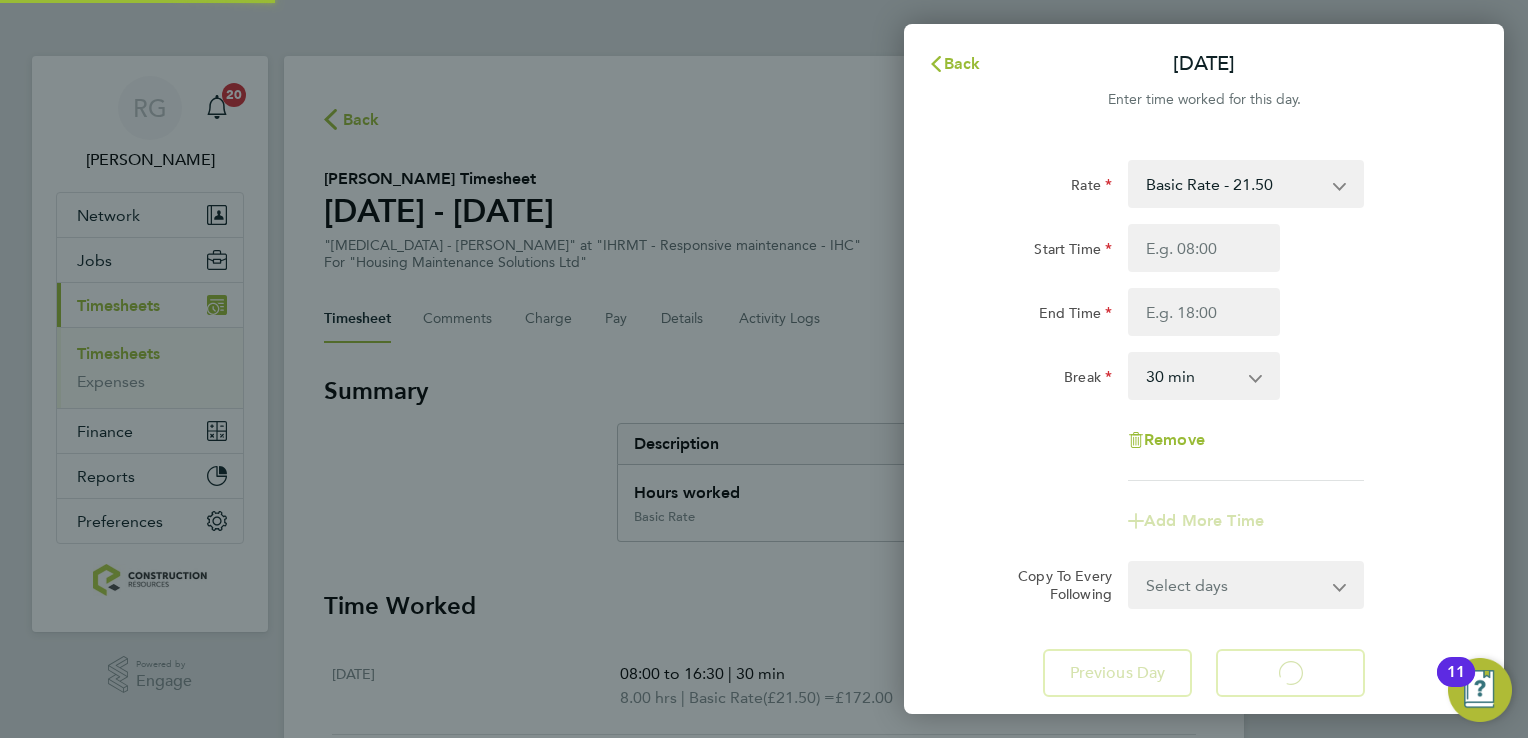 select on "30" 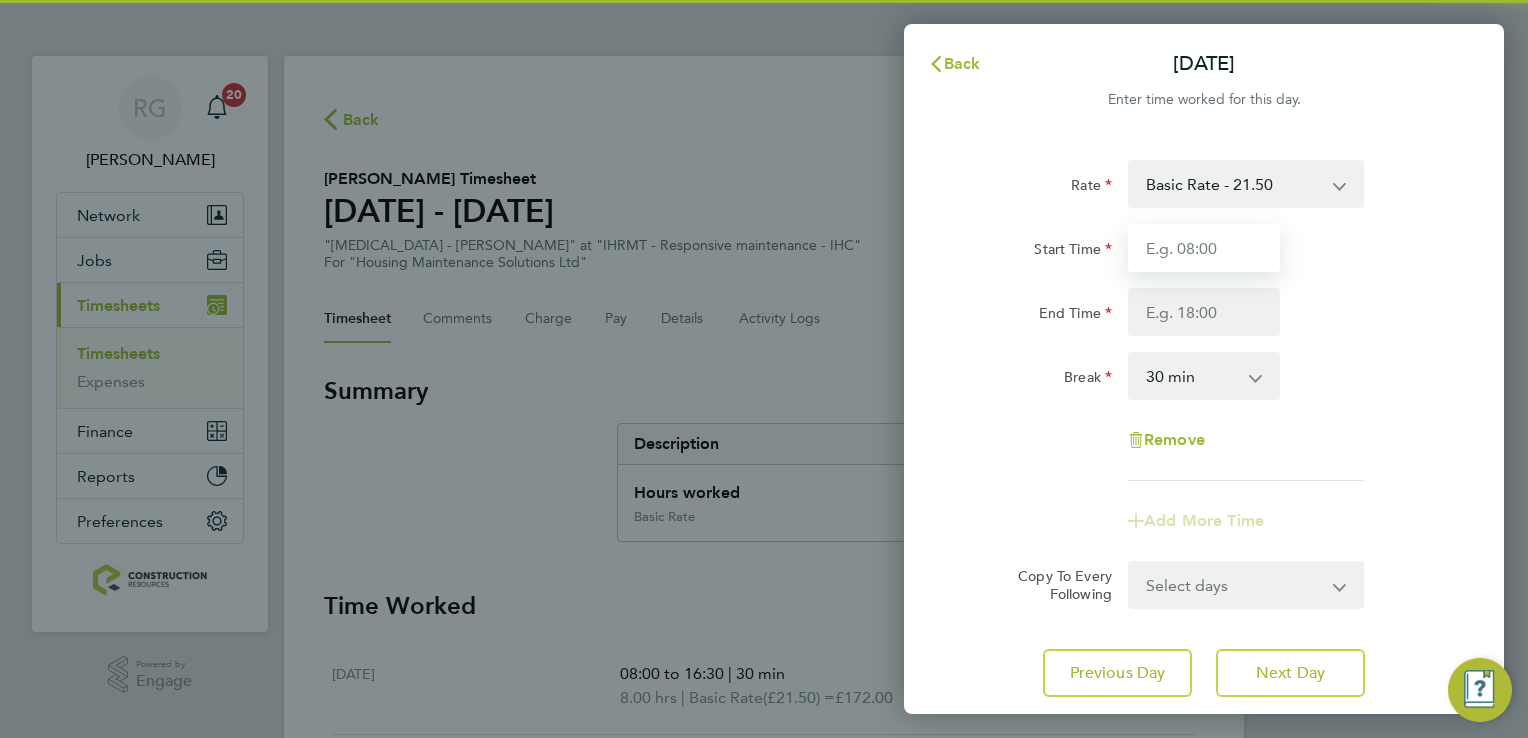 click on "Start Time" at bounding box center [1204, 248] 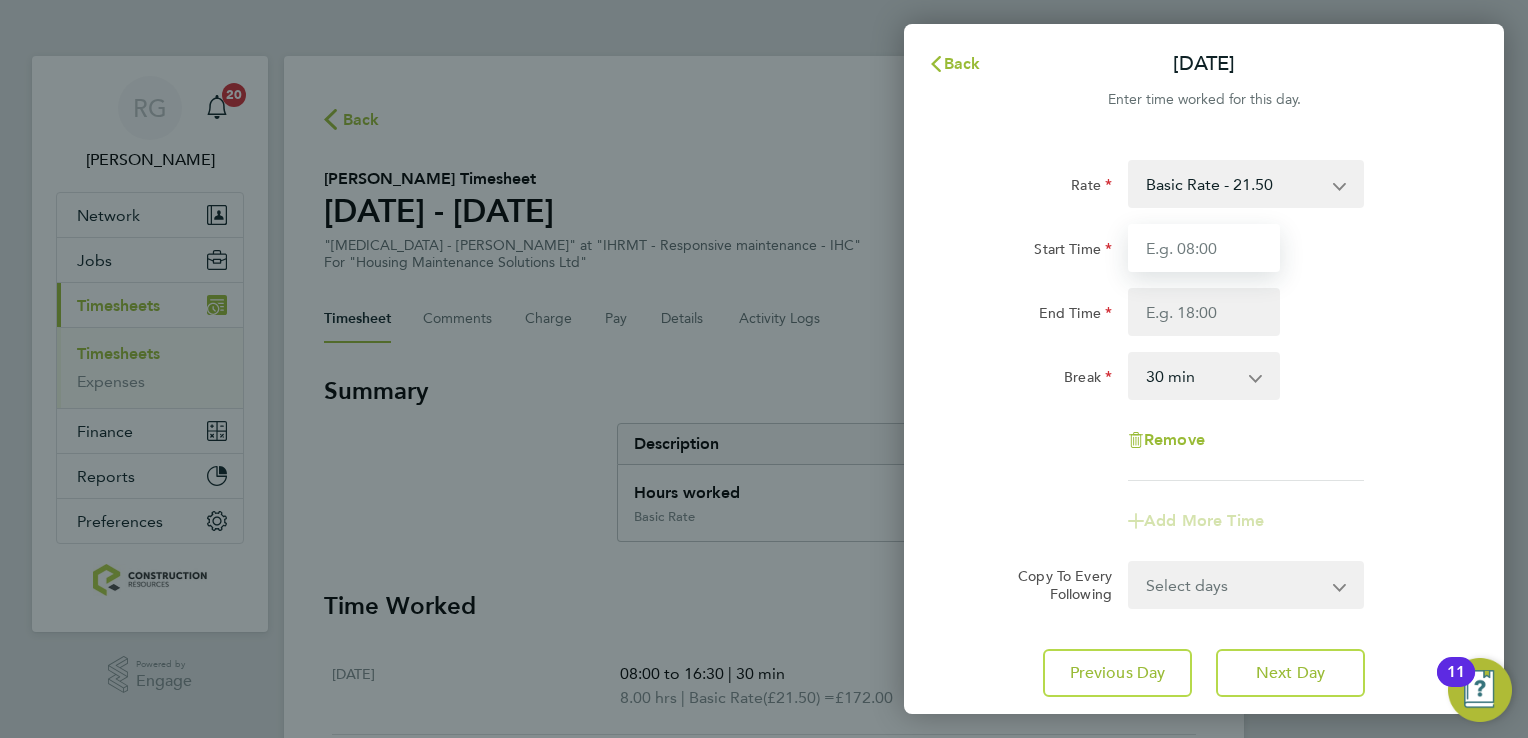 type on "08:00" 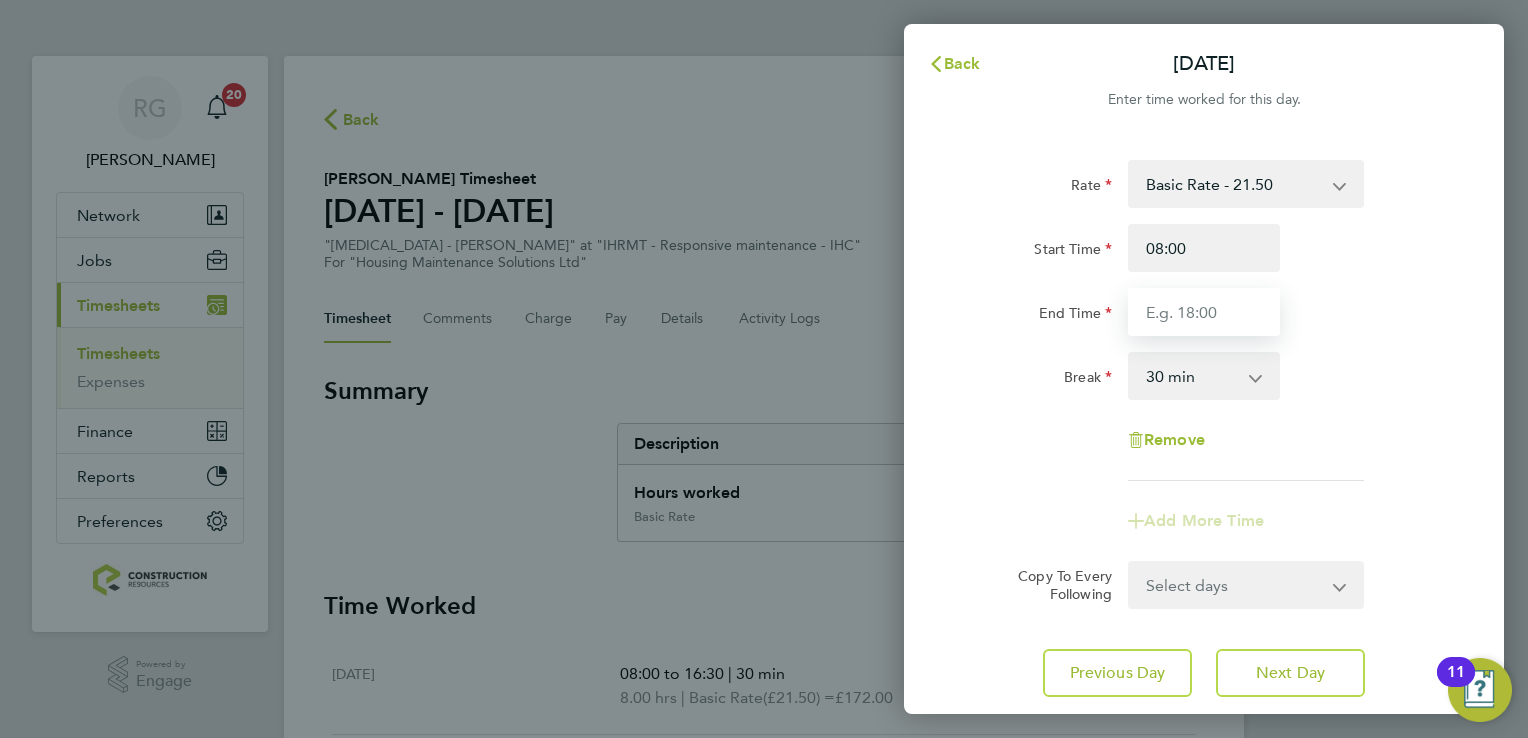 type on "16:30" 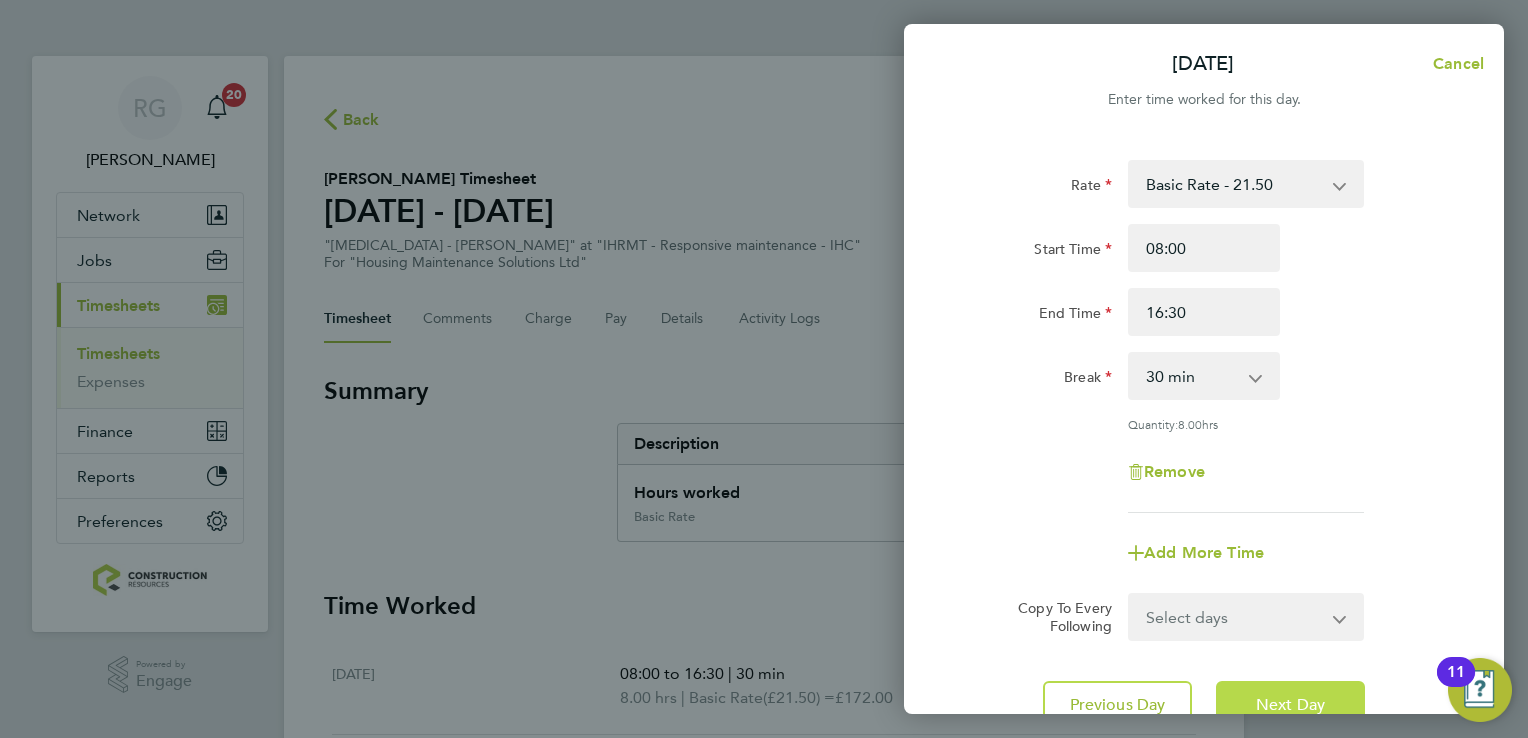 click on "Next Day" 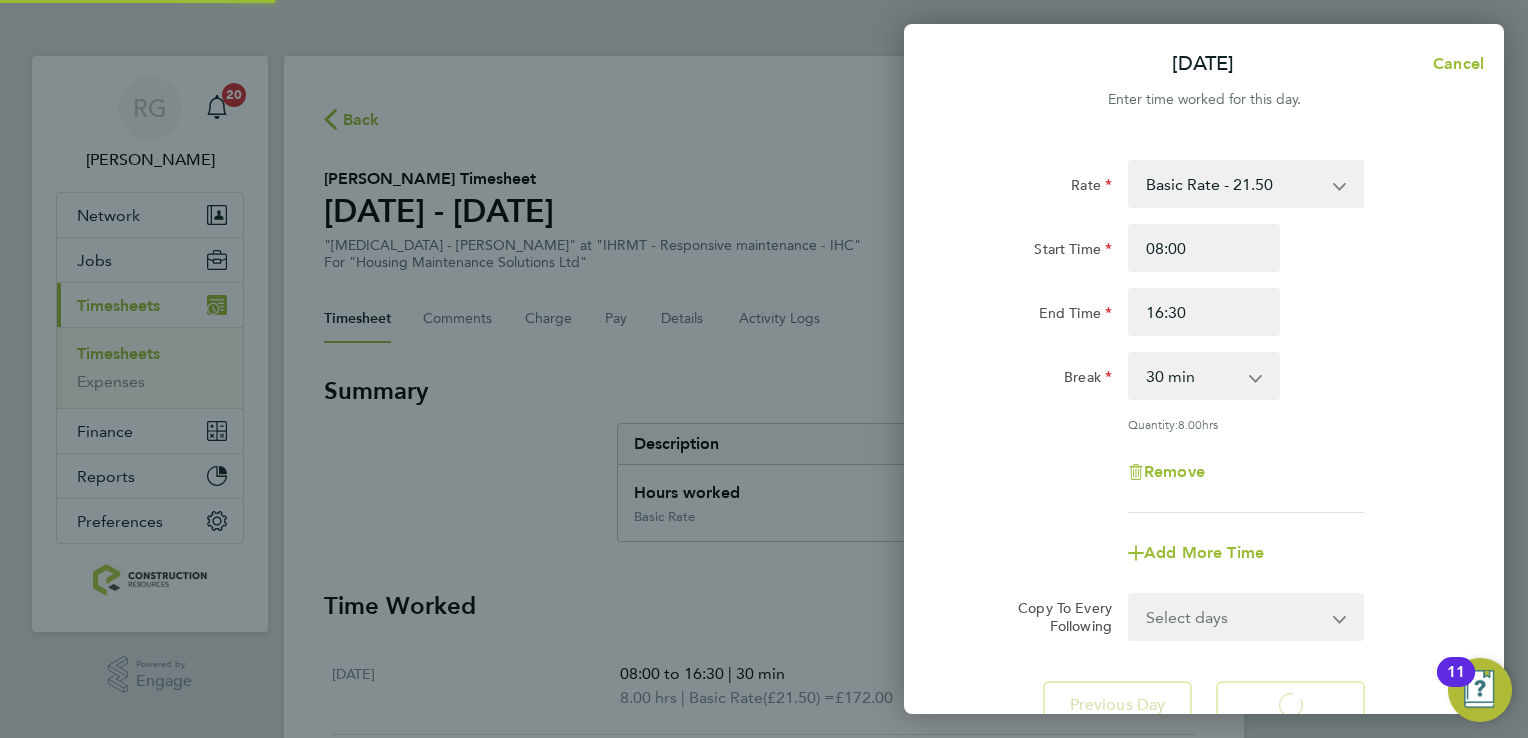 select on "30" 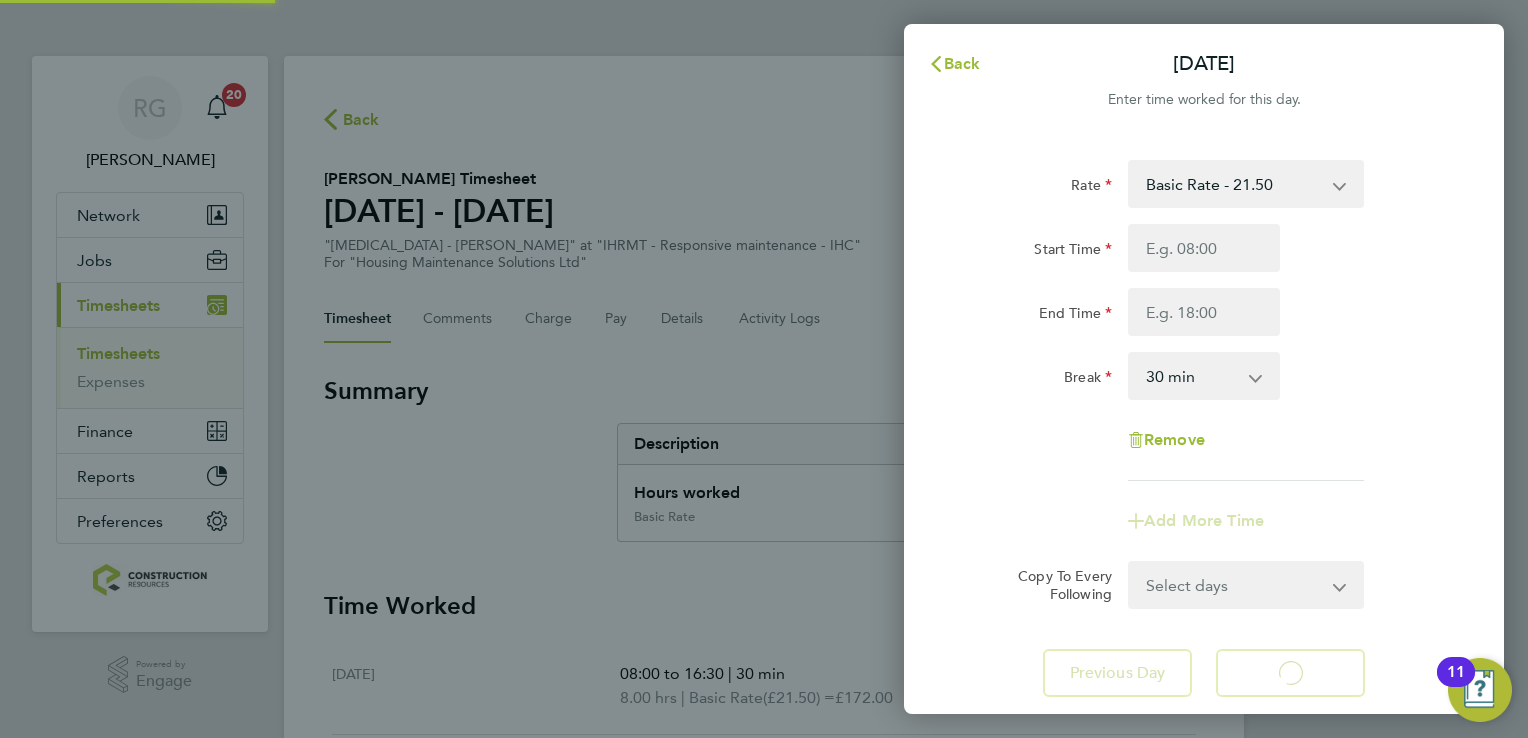 select on "30" 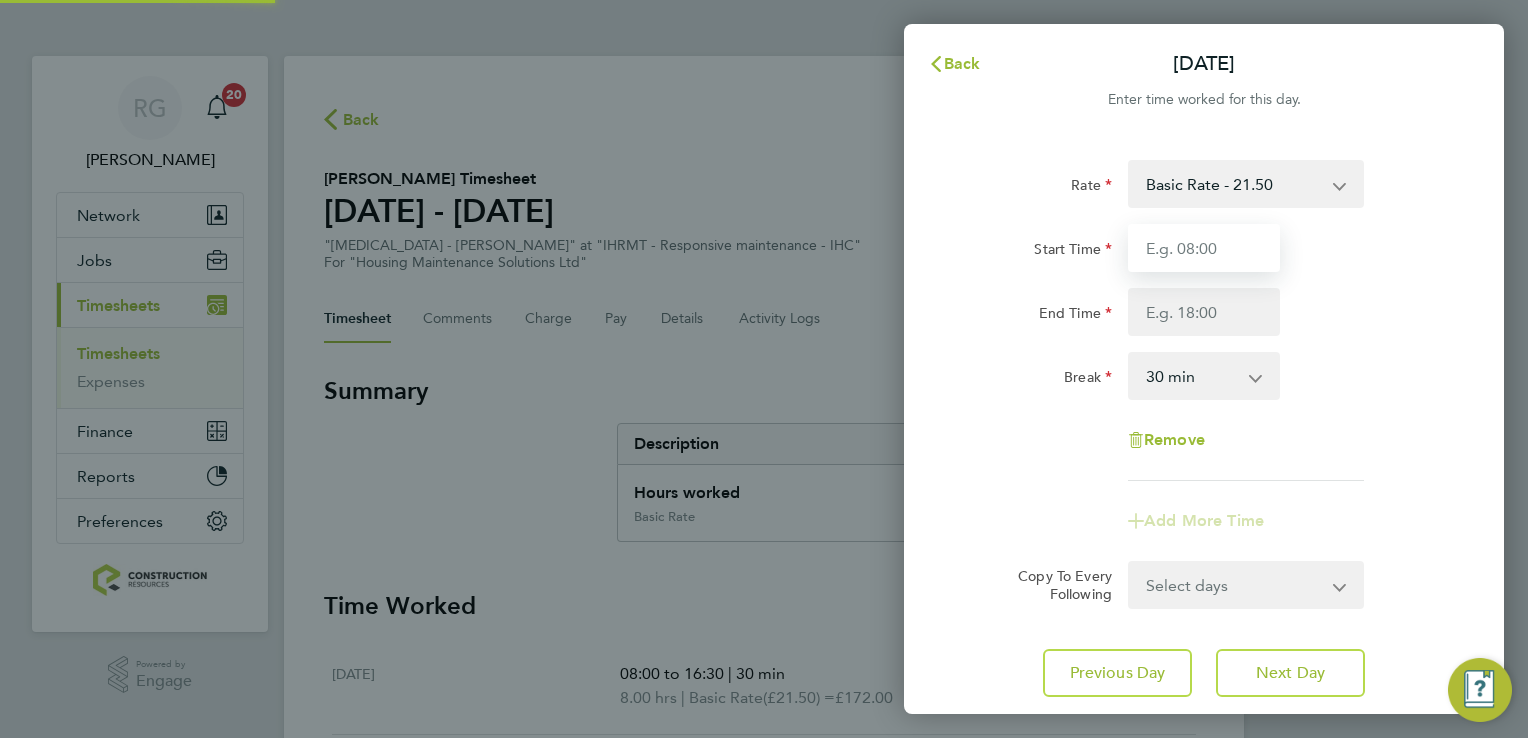 click on "Start Time" at bounding box center [1204, 248] 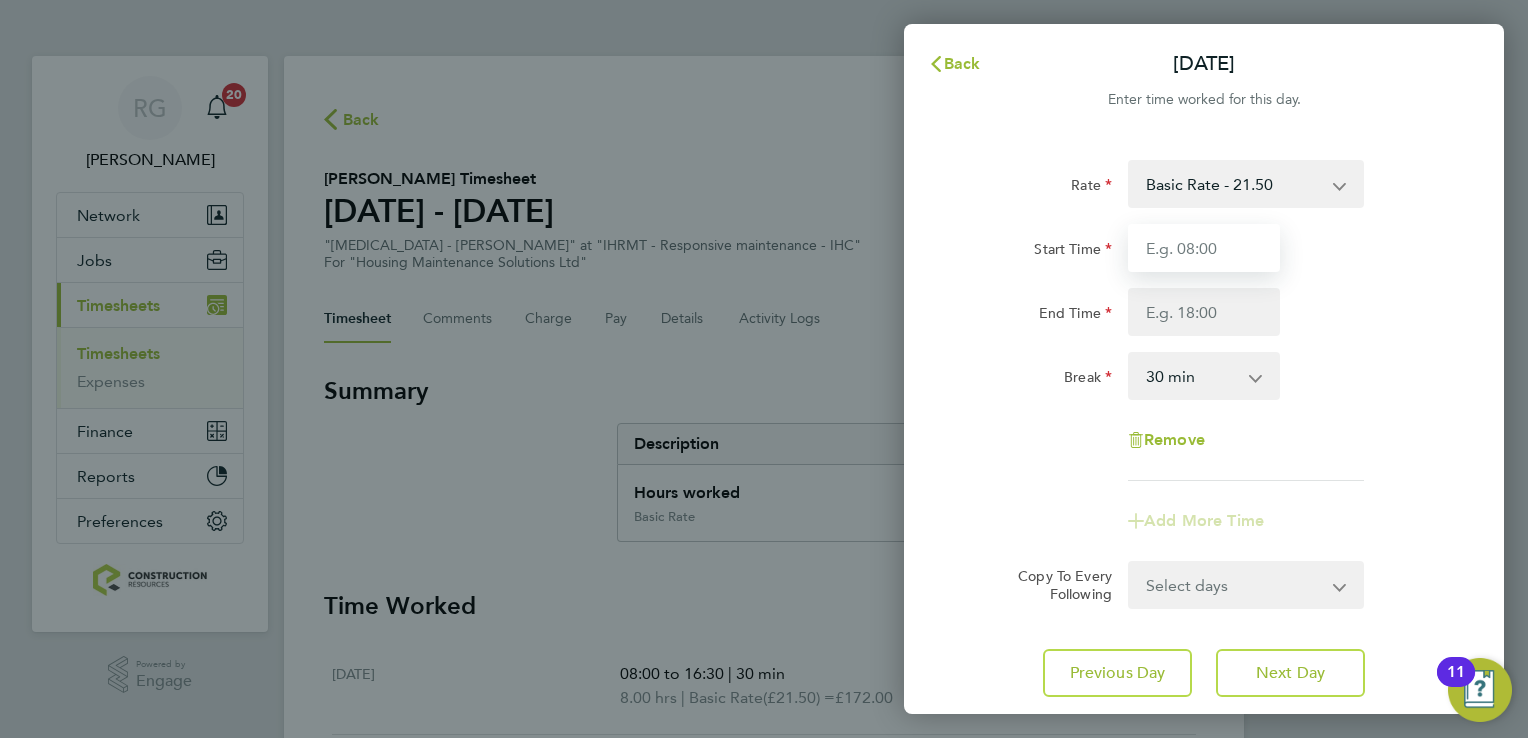 type on "08:00" 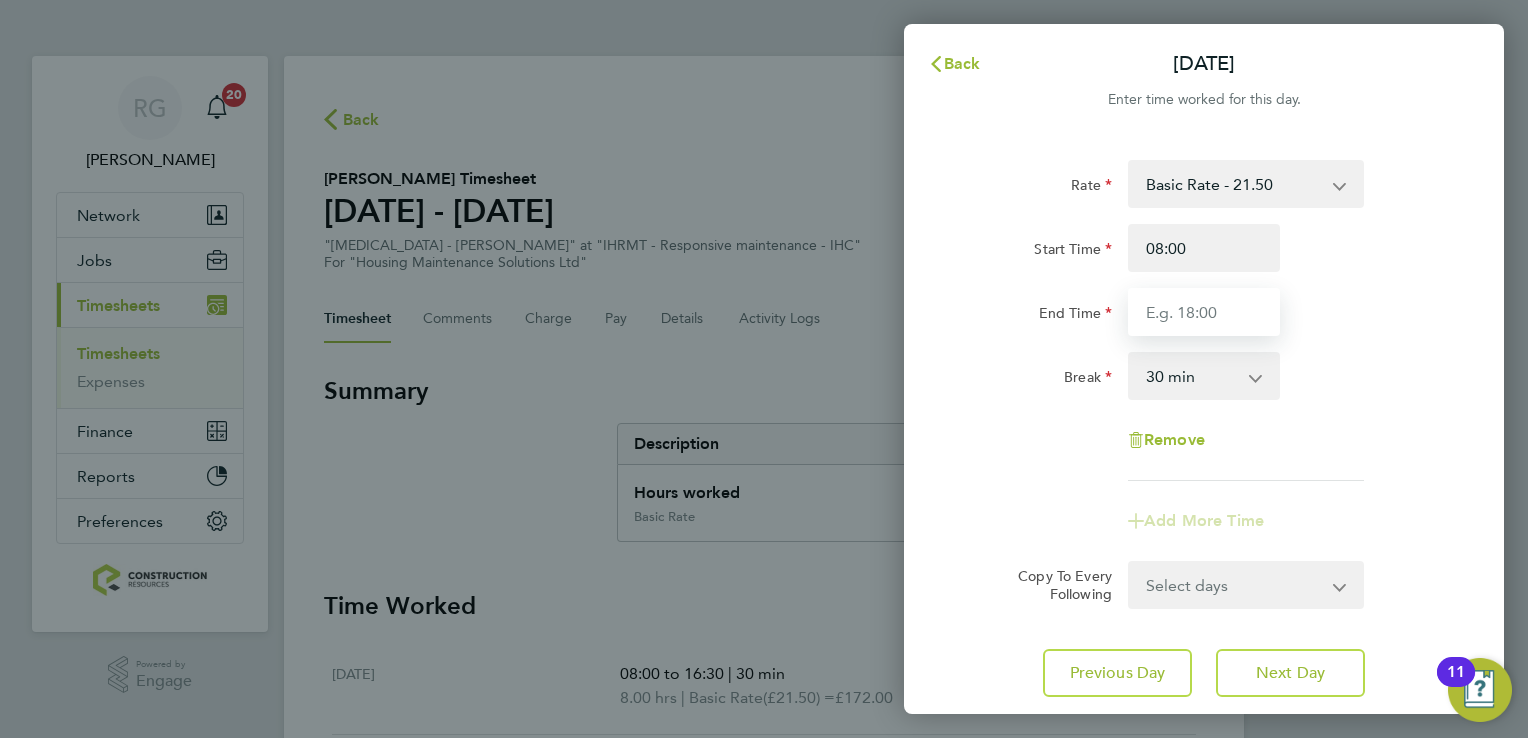 type on "16:30" 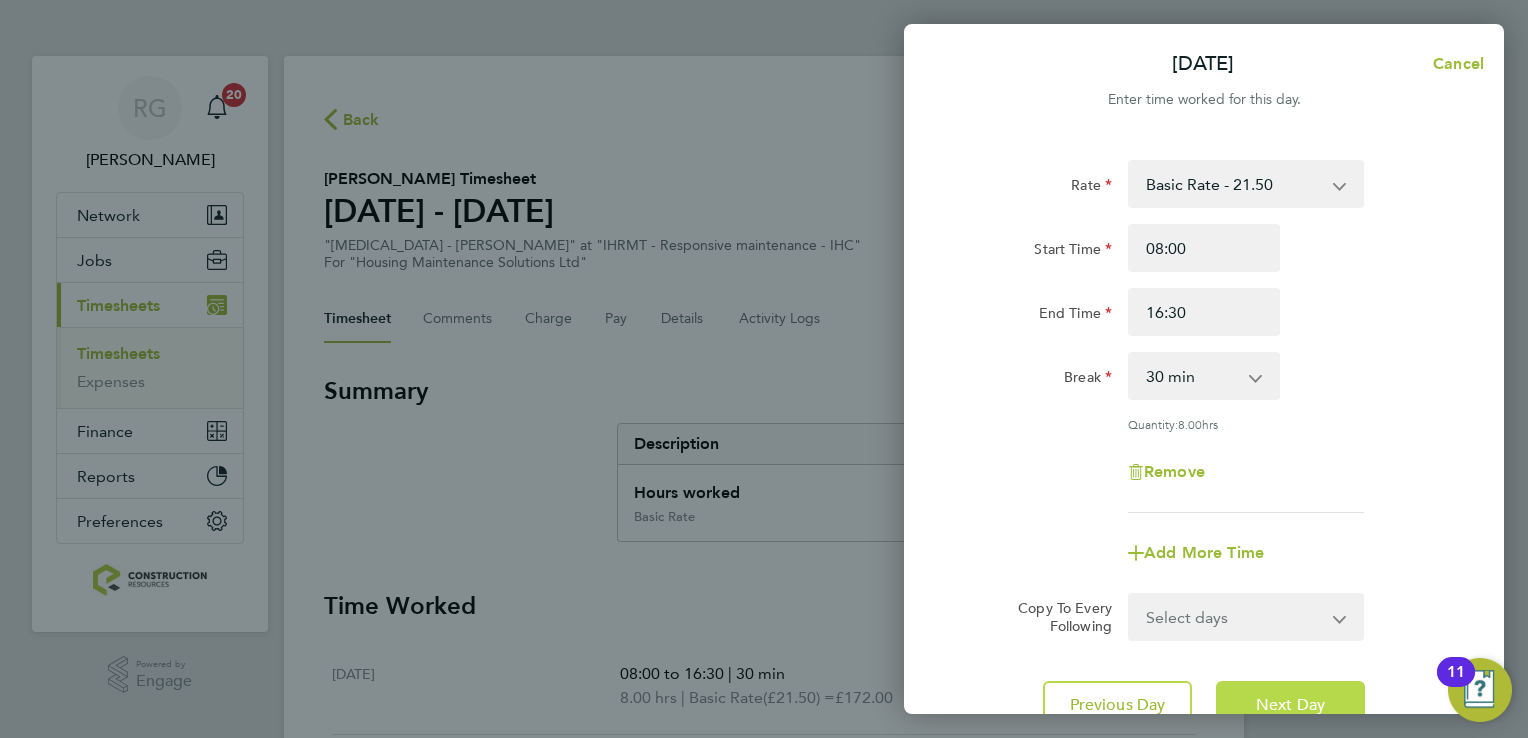 click on "Next Day" 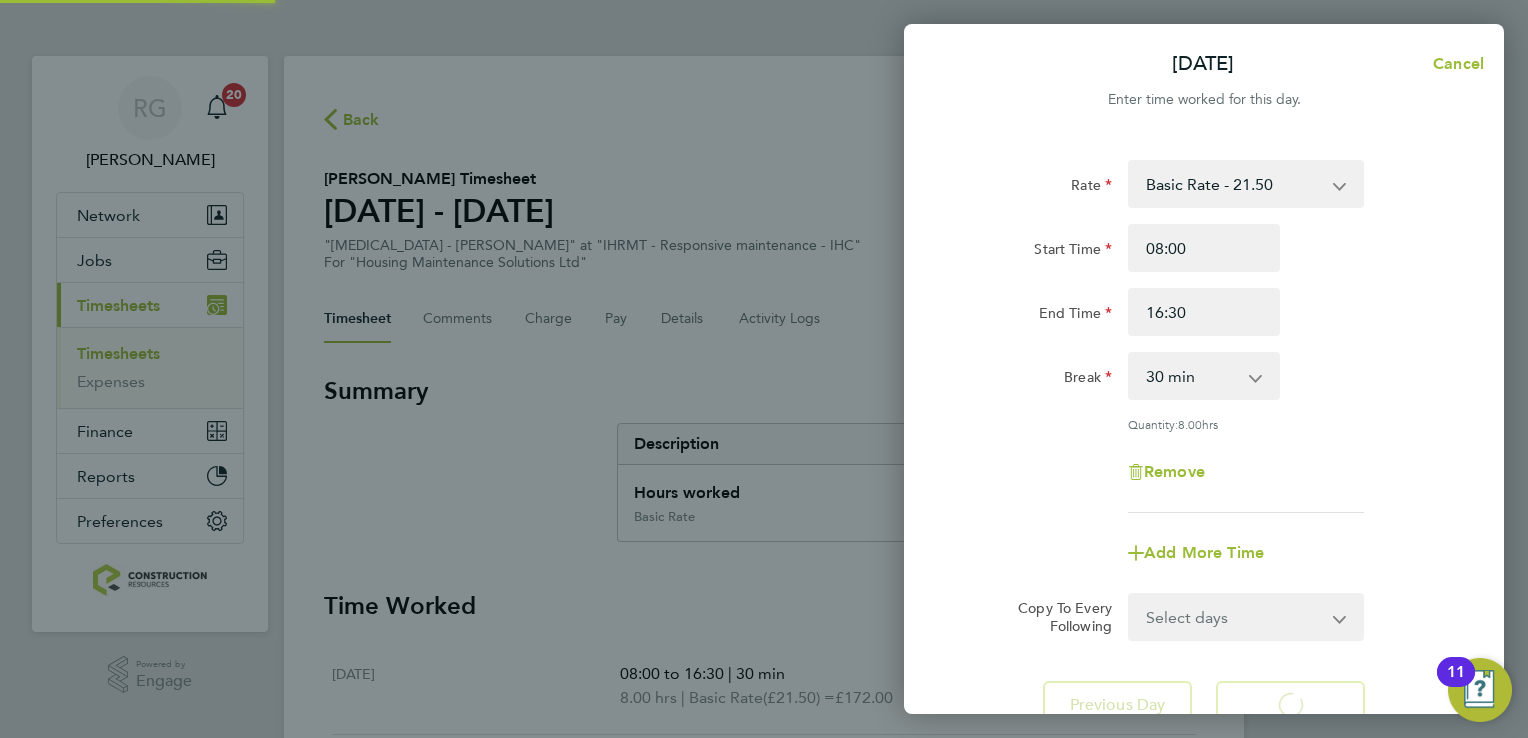 select on "30" 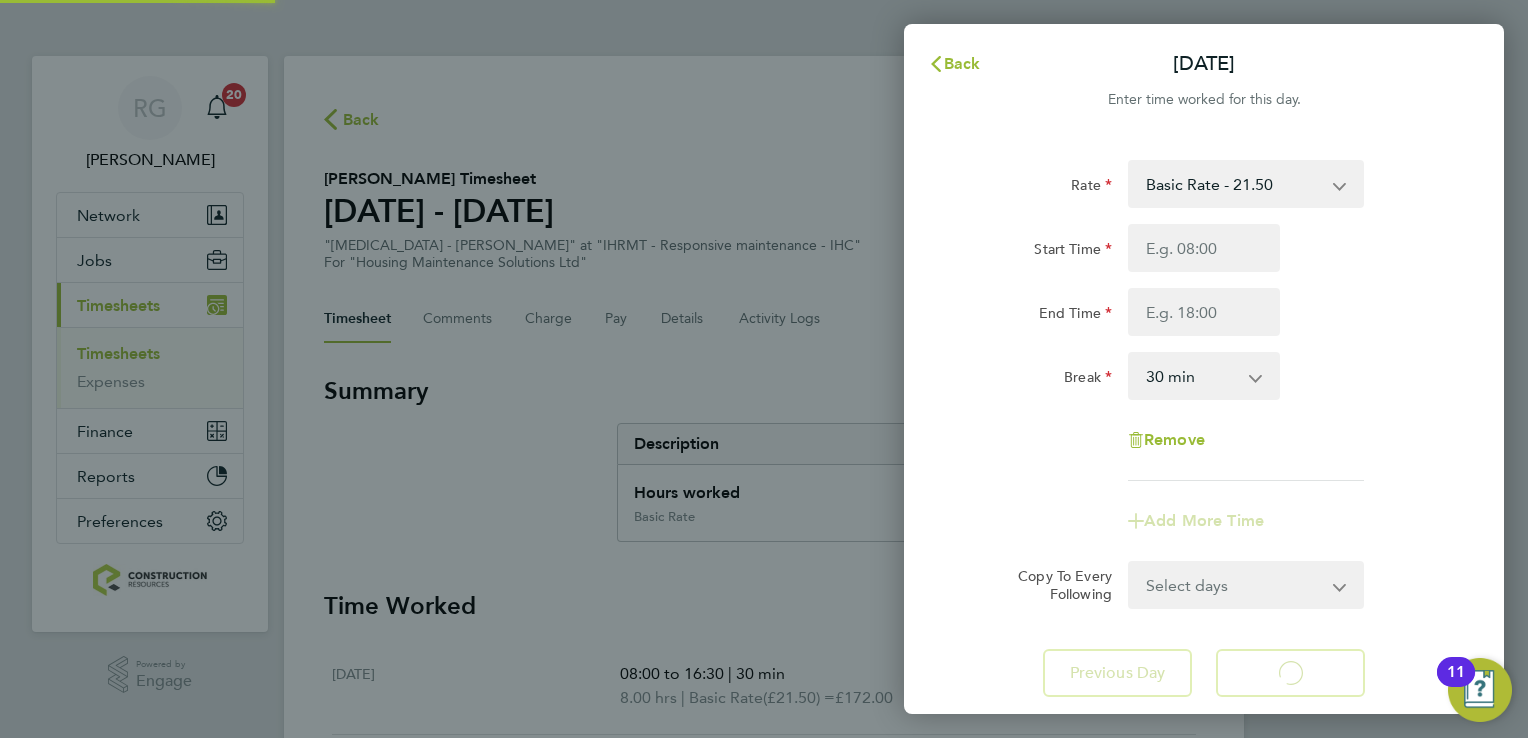 select on "30" 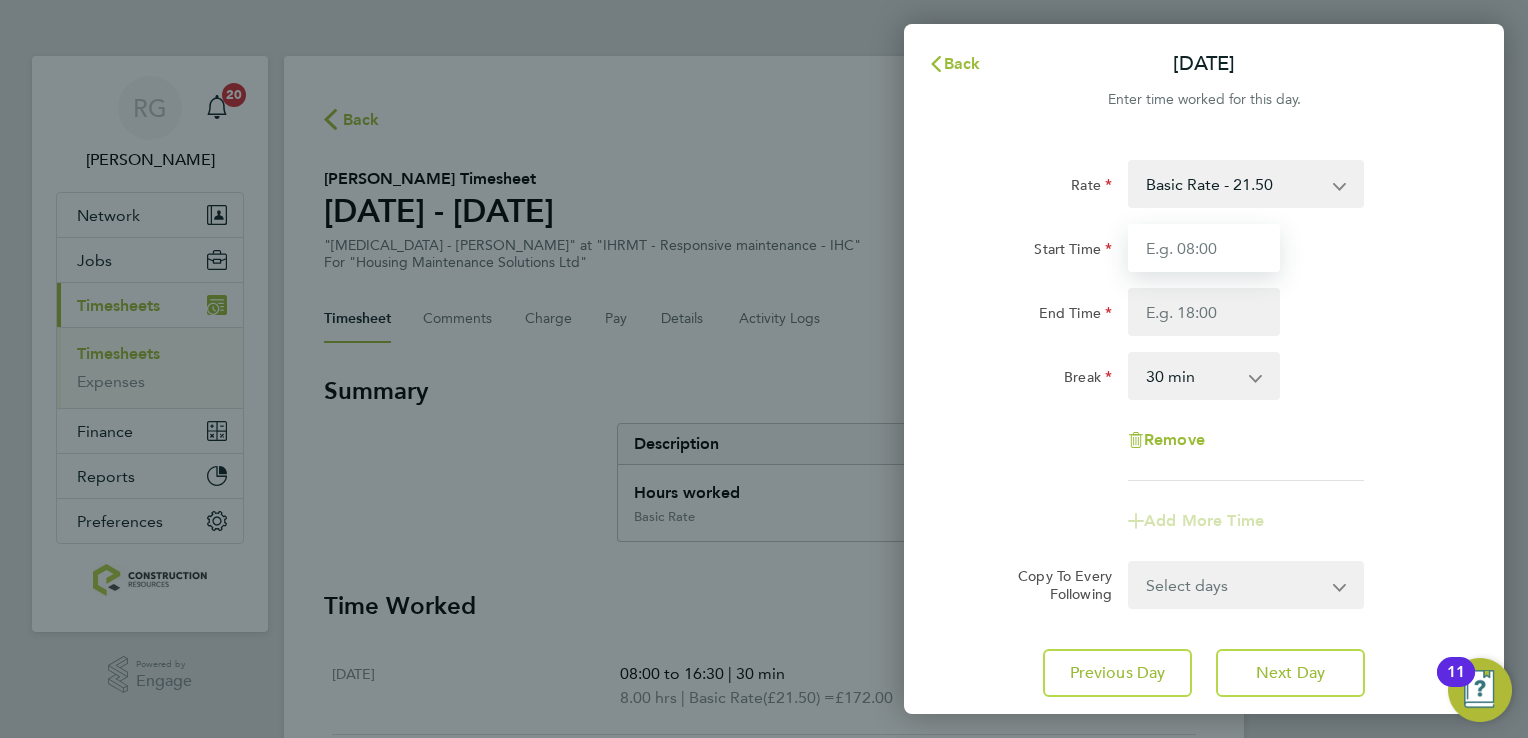 click on "Start Time" at bounding box center (1204, 248) 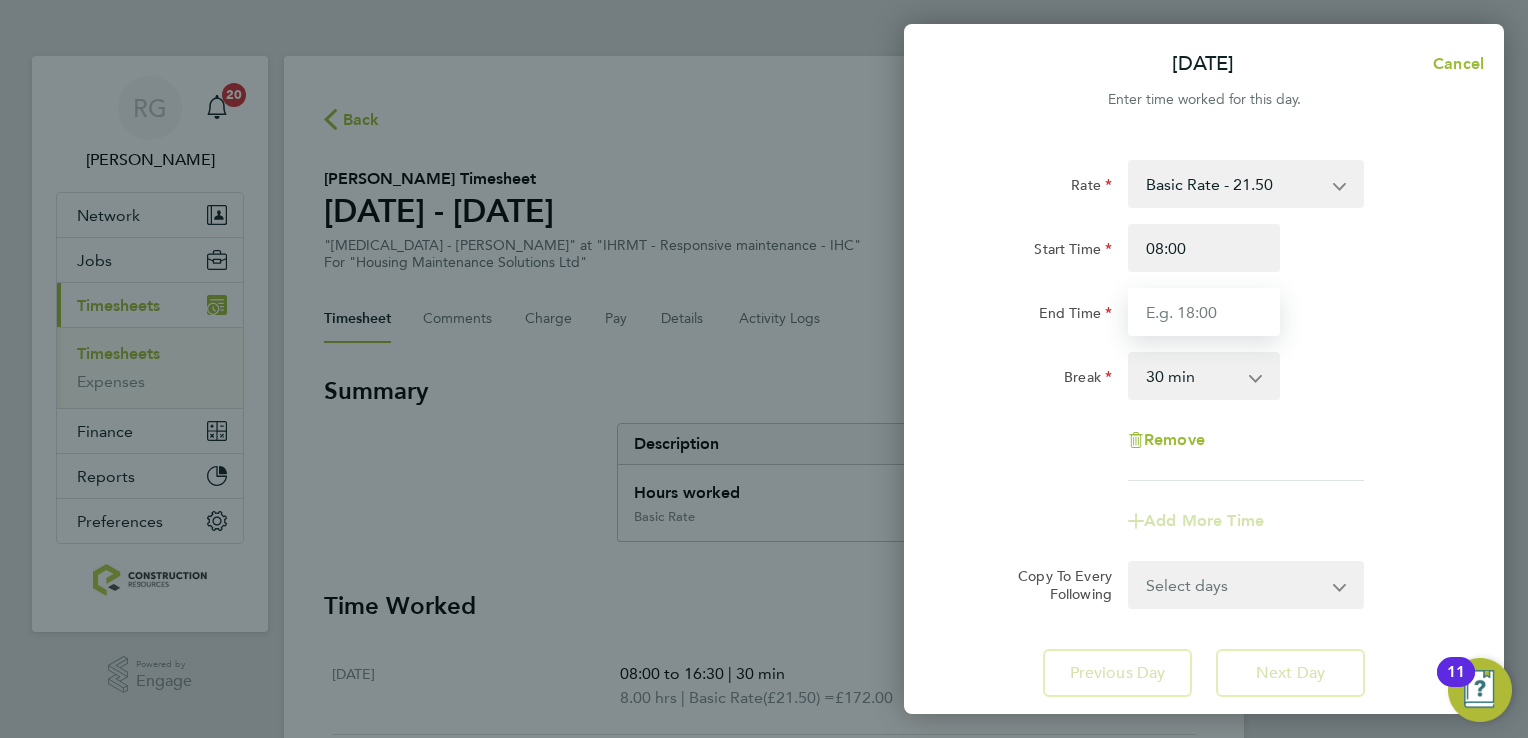 click on "End Time" at bounding box center [1204, 312] 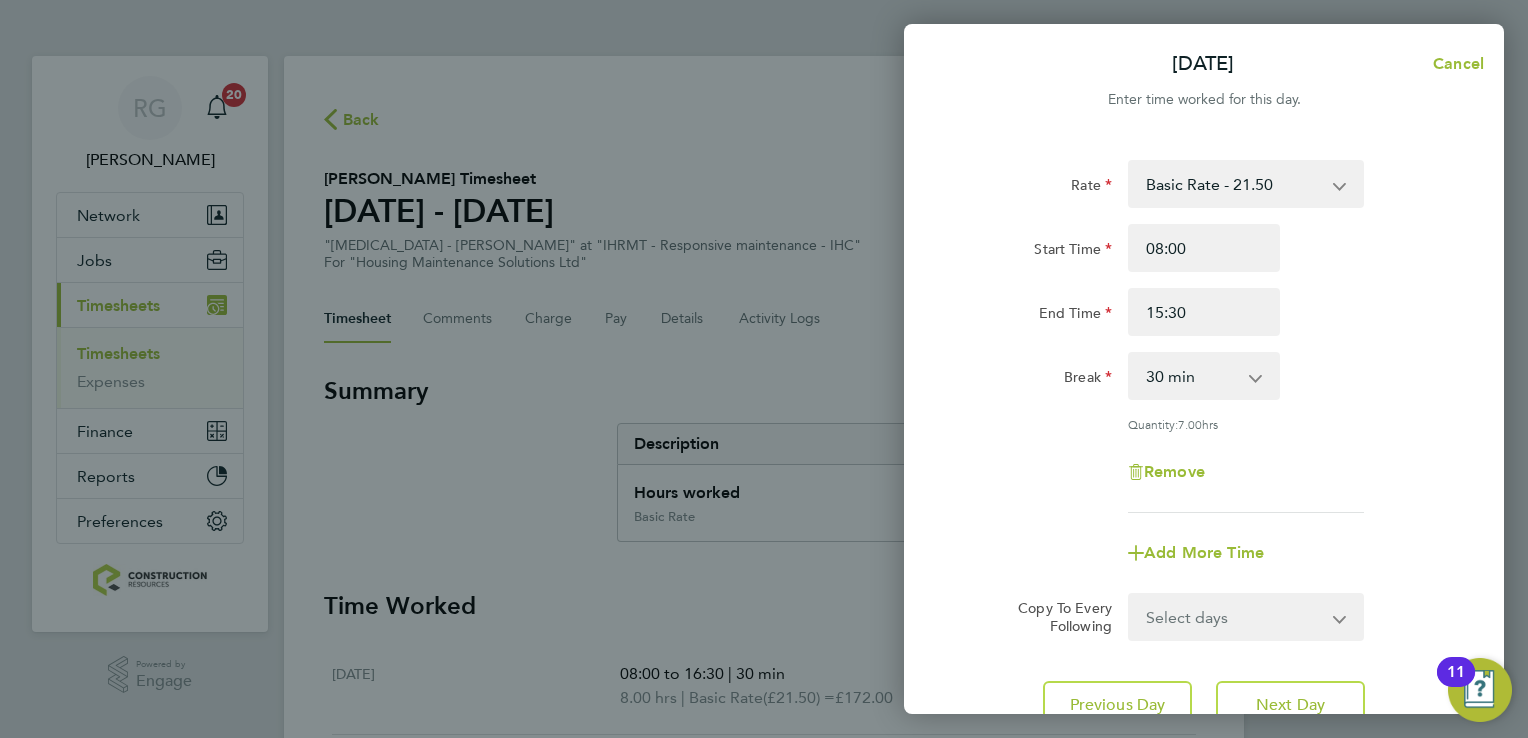 click on "Rate  Basic Rate - 21.50
Start Time 08:00 End Time 15:30 Break  0 min   15 min   30 min   45 min   60 min   75 min   90 min
Quantity:  7.00  hrs
Remove
Add More Time" 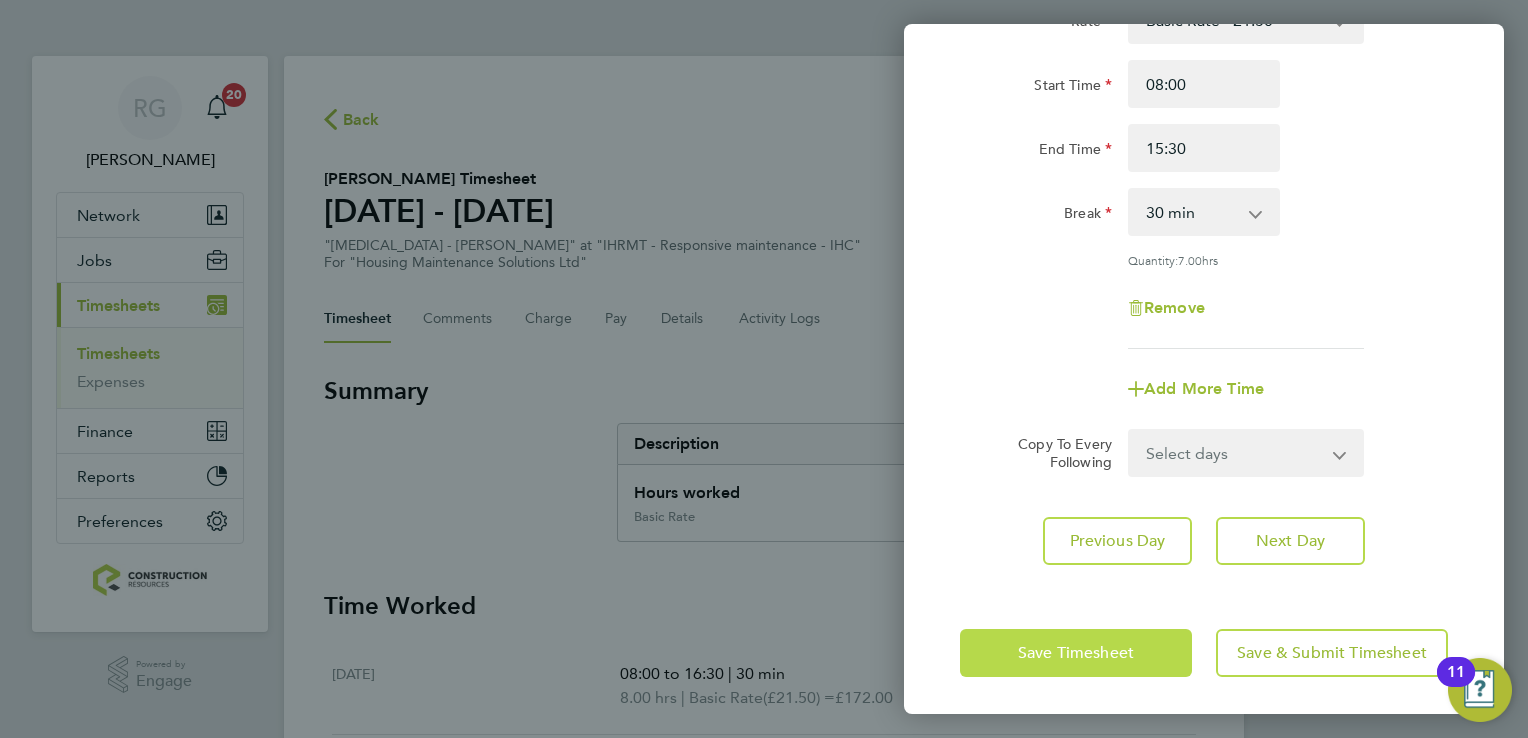 click on "Save Timesheet" 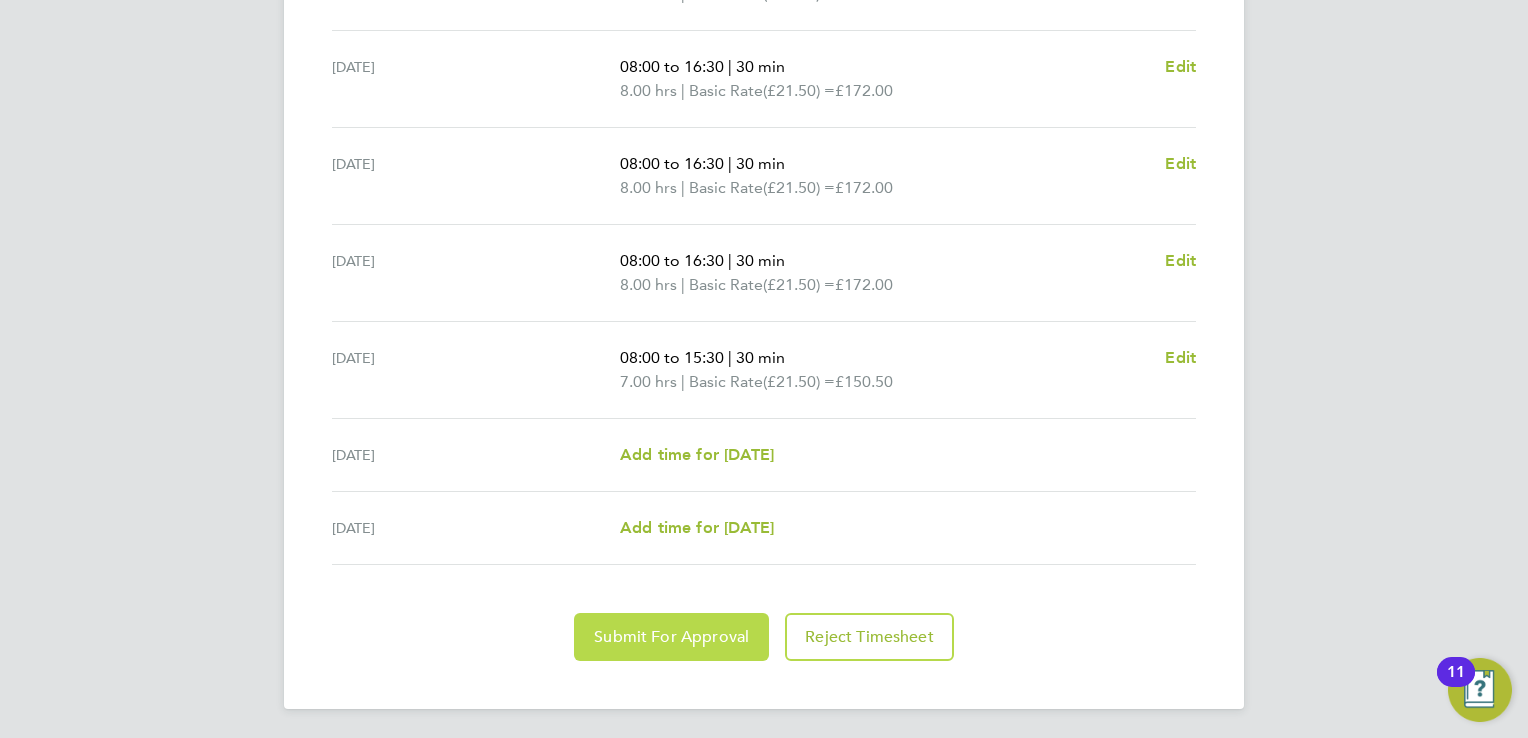 click on "Submit For Approval" 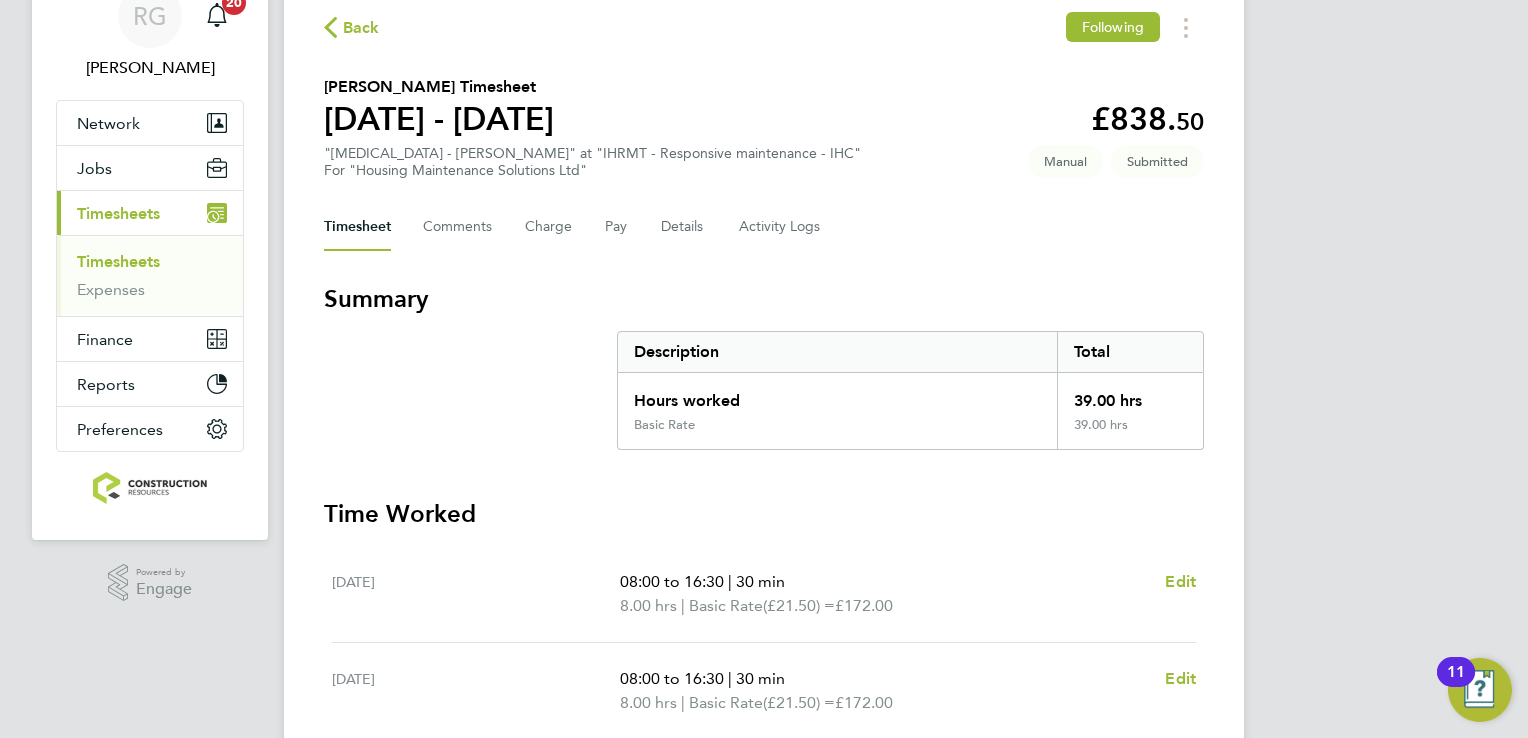 scroll, scrollTop: 0, scrollLeft: 0, axis: both 